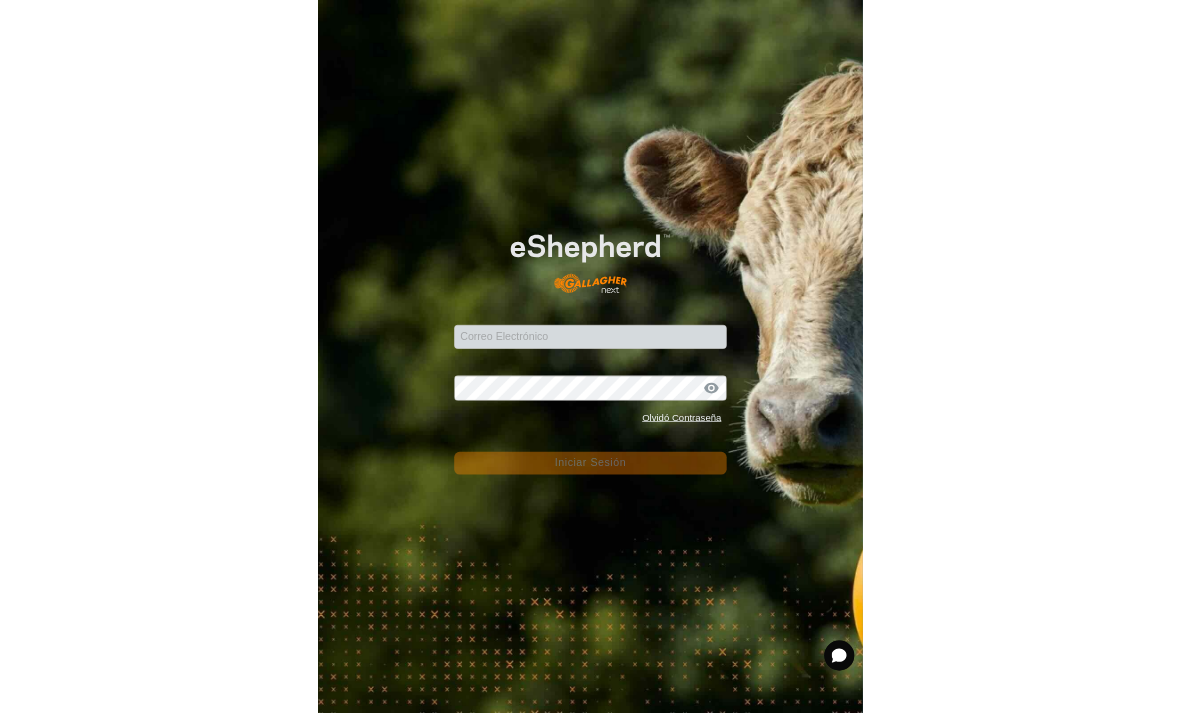 scroll, scrollTop: 0, scrollLeft: 0, axis: both 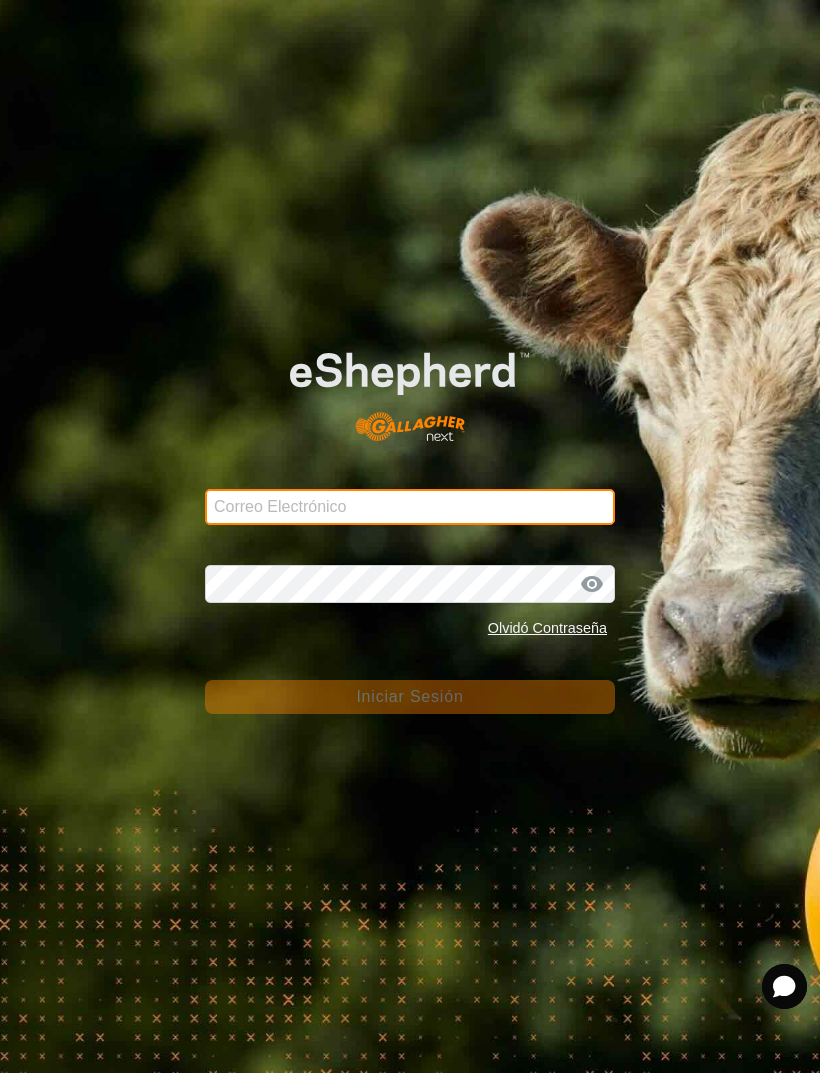 click on "Correo Electrónico" at bounding box center (410, 507) 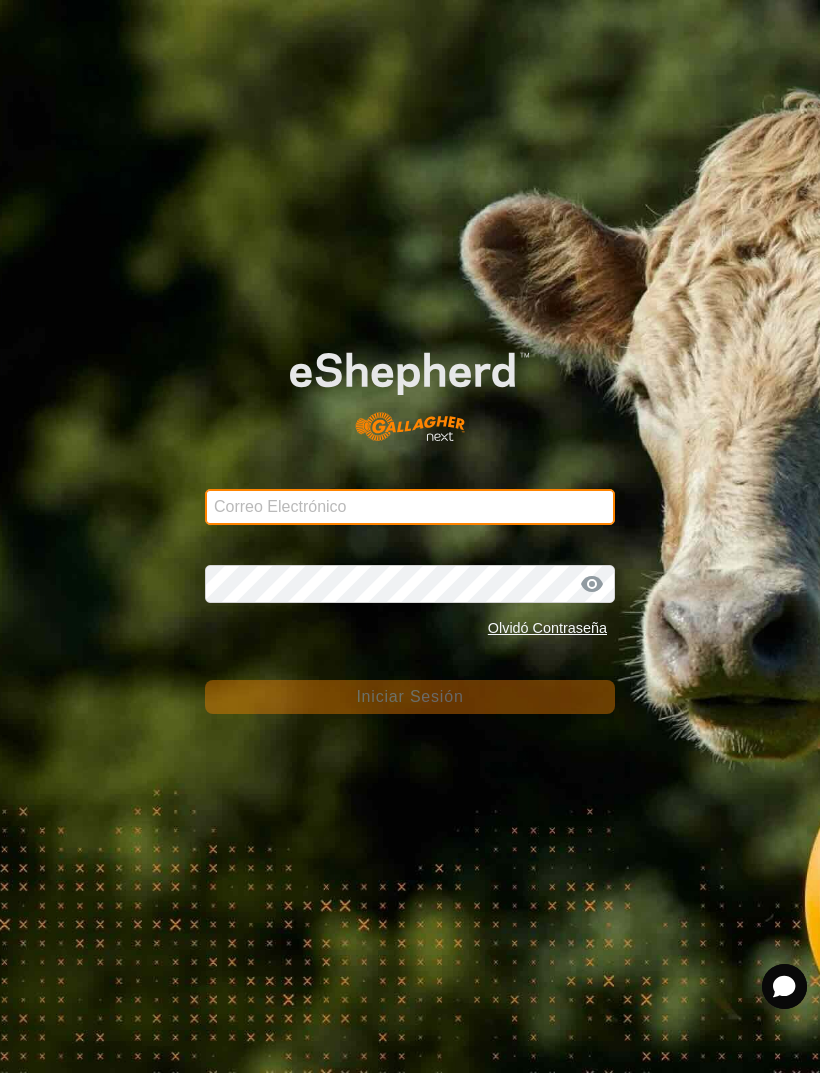 type on "[EMAIL_ADDRESS][DOMAIN_NAME]" 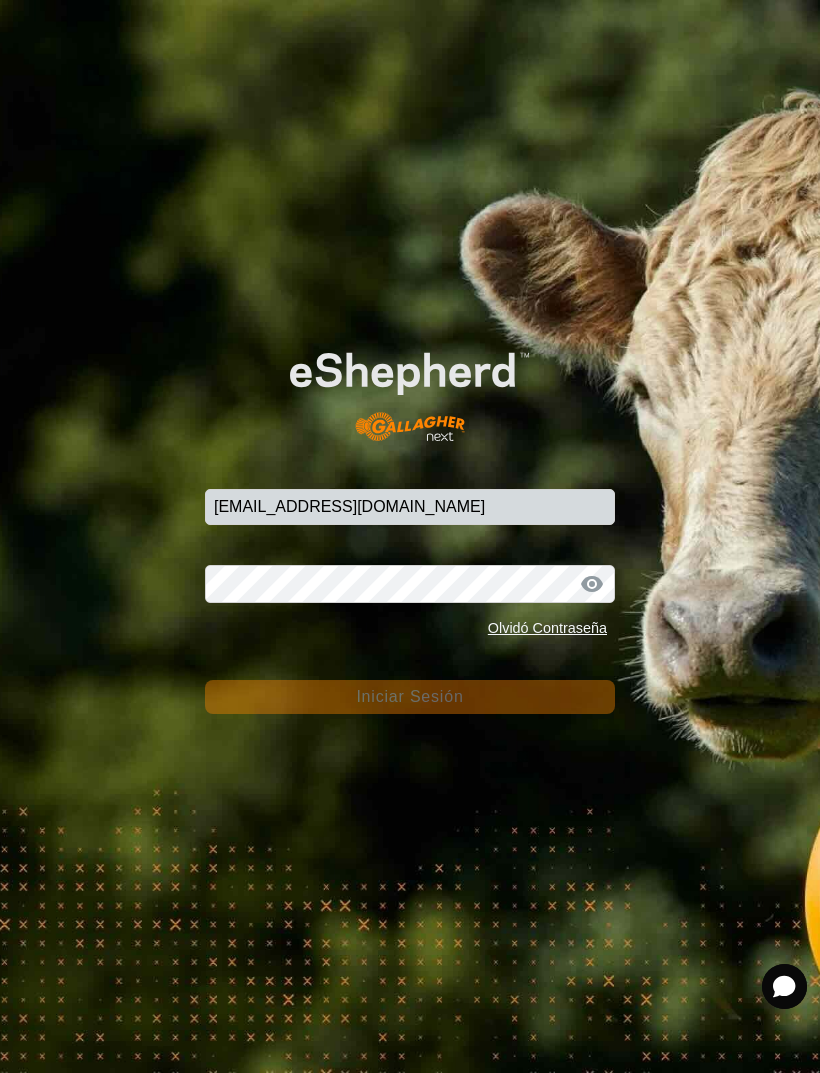 click on "Iniciar Sesión" 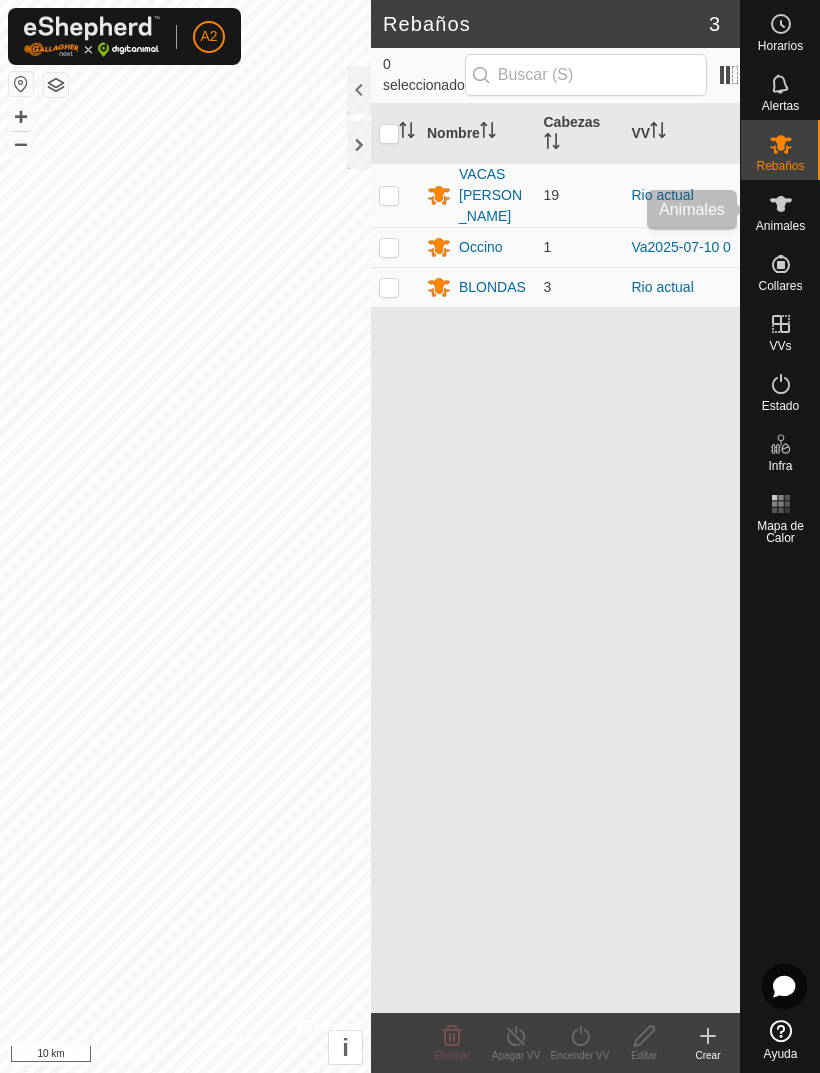 click 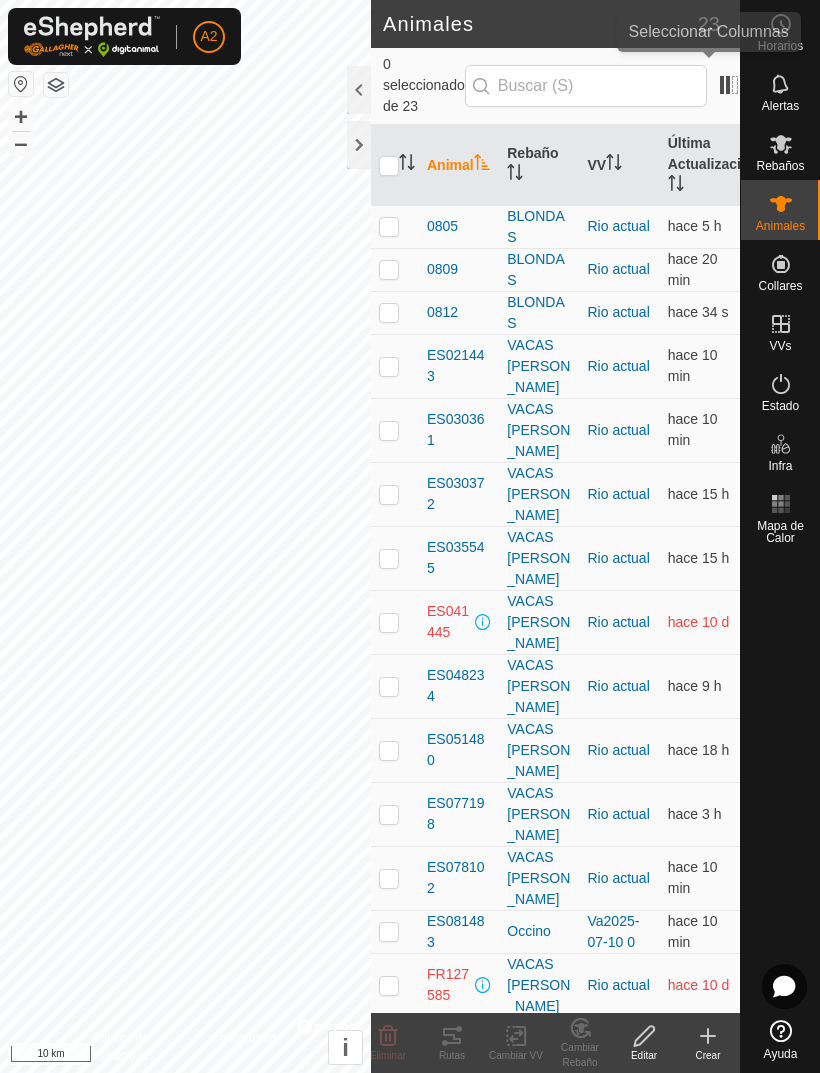 click at bounding box center (729, 85) 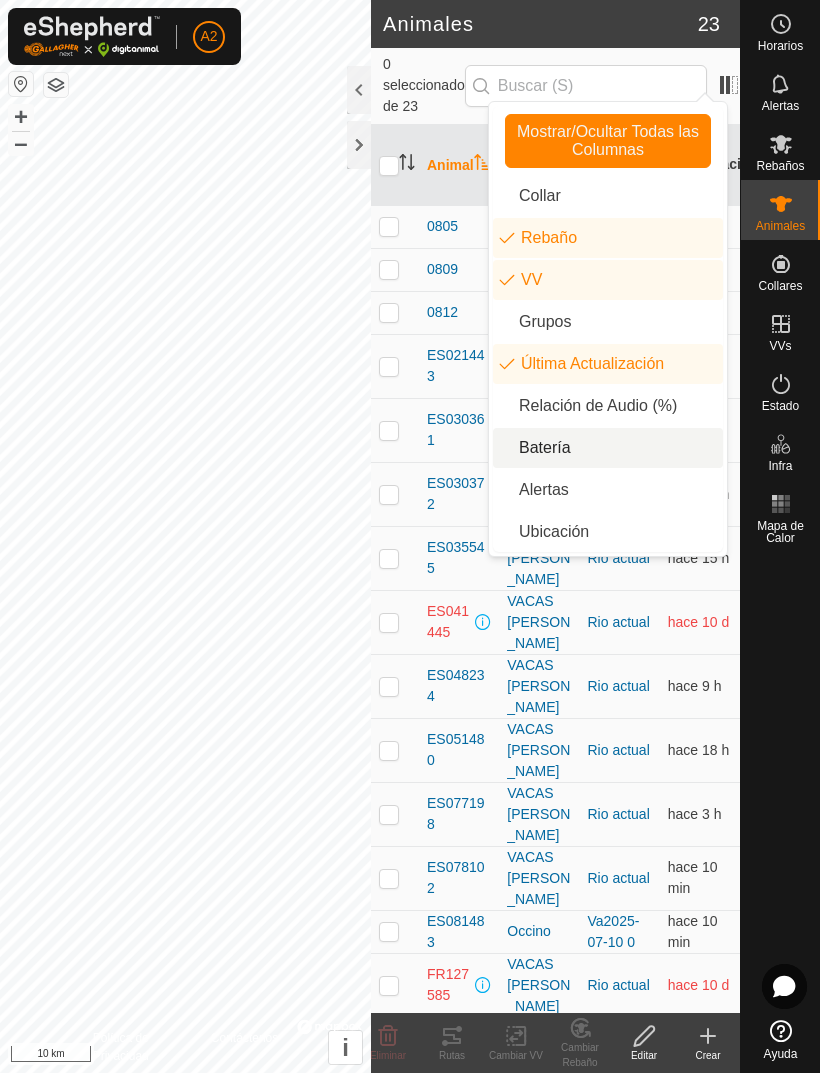 click on "Batería" at bounding box center [608, 448] 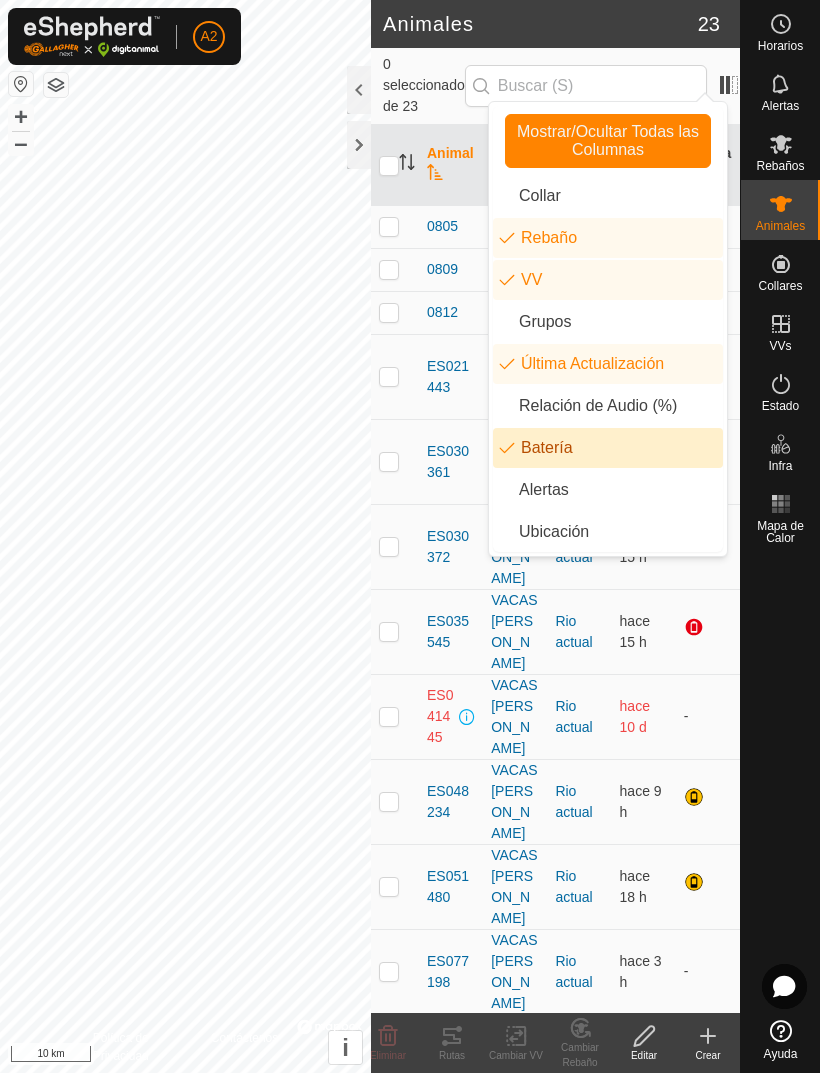 click on "Mostrar/Ocultar Todas las Columnas" at bounding box center (608, 141) 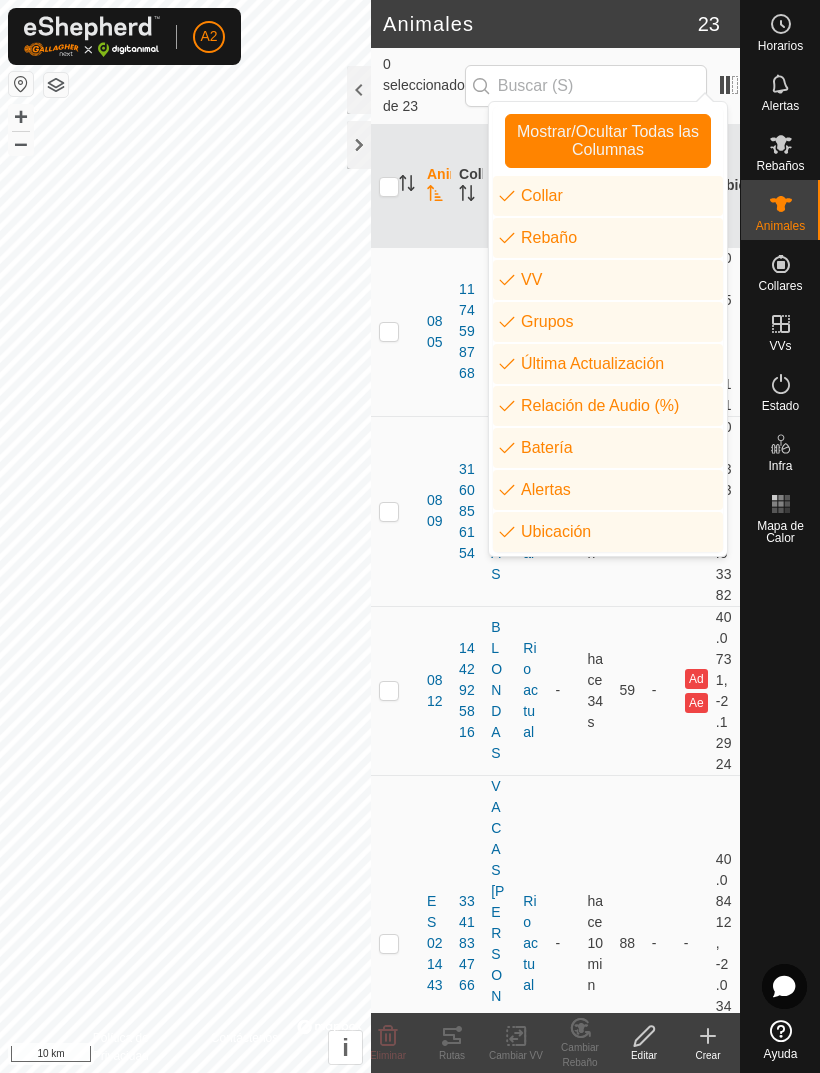 click on "Mostrar/Ocultar Todas las Columnas" at bounding box center [608, 141] 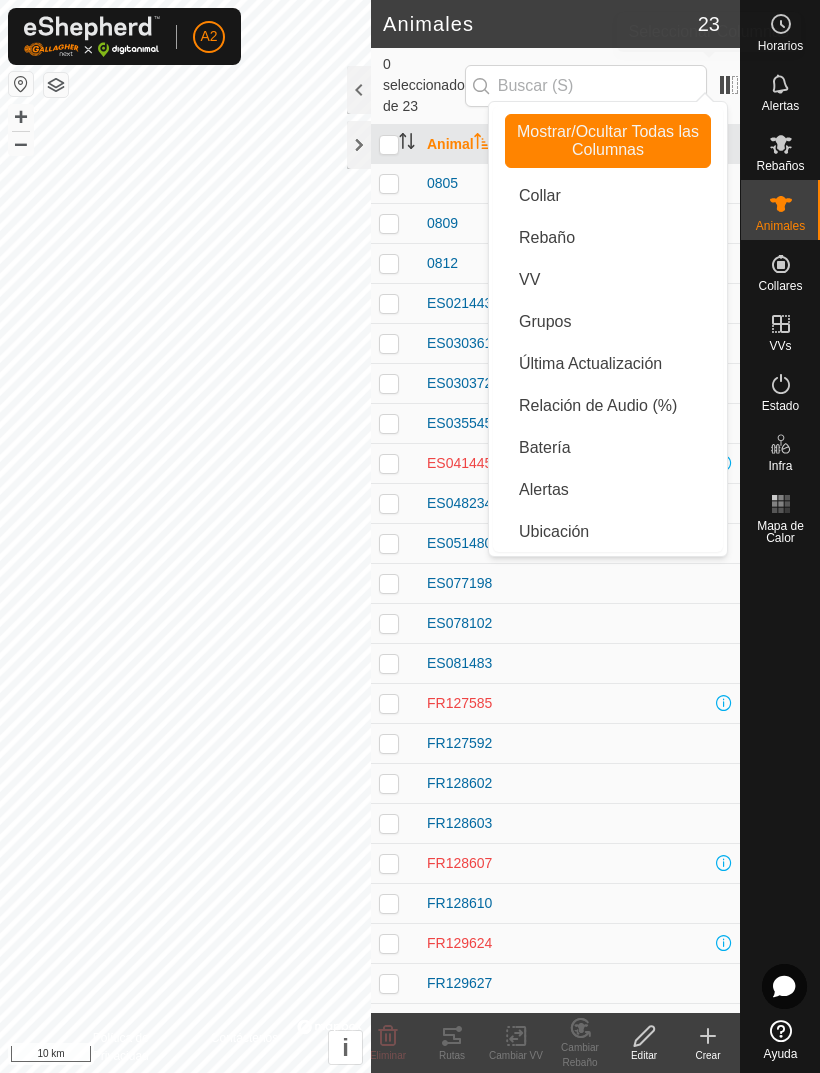 click at bounding box center [729, 85] 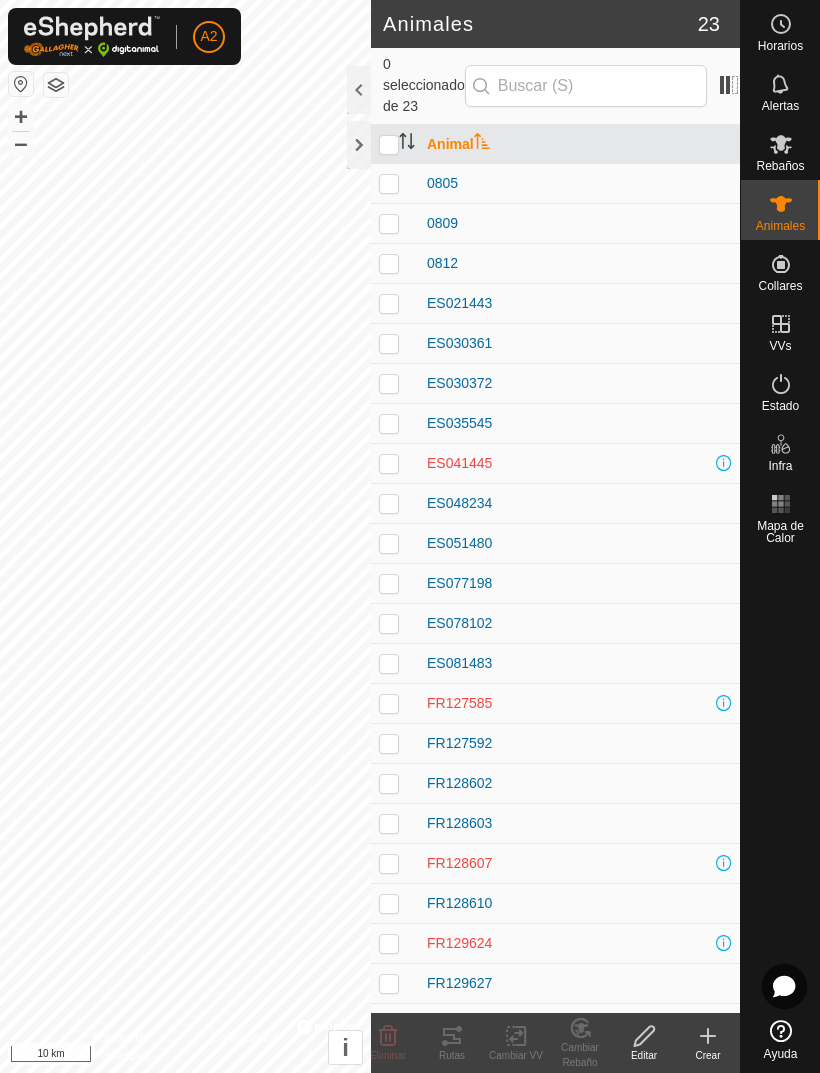 click at bounding box center (729, 85) 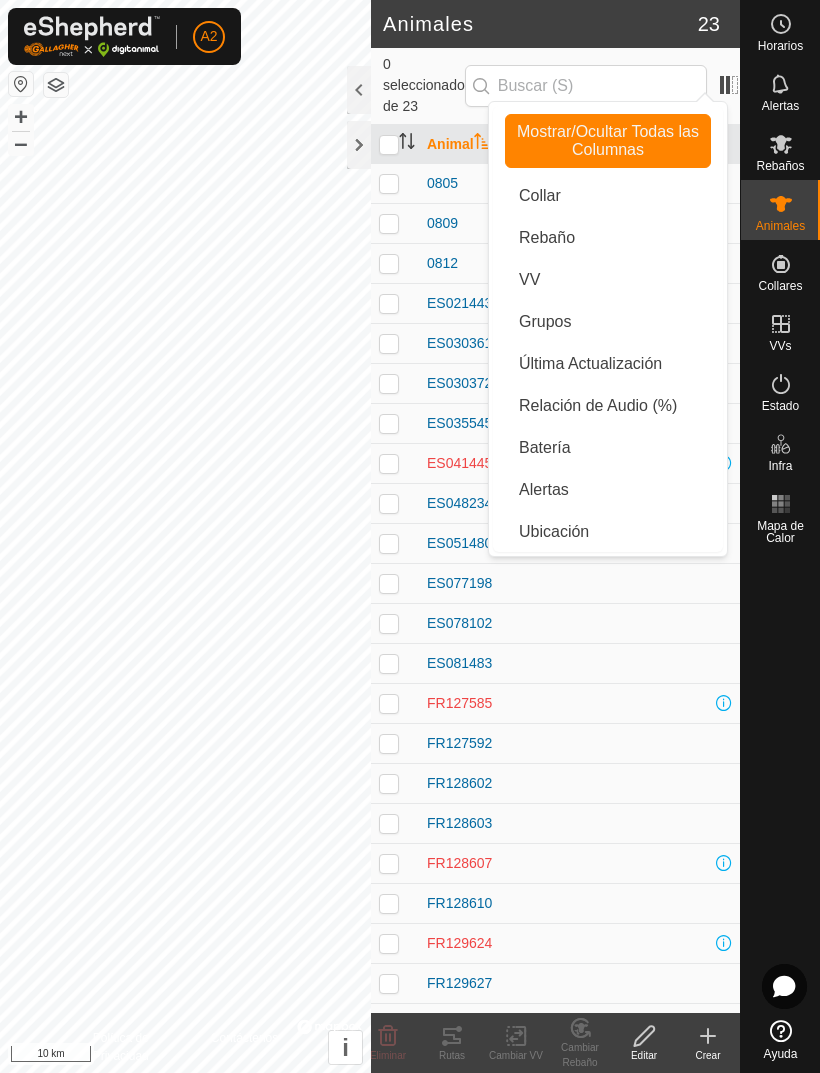 click on "Mostrar/Ocultar Todas las Columnas" at bounding box center (608, 141) 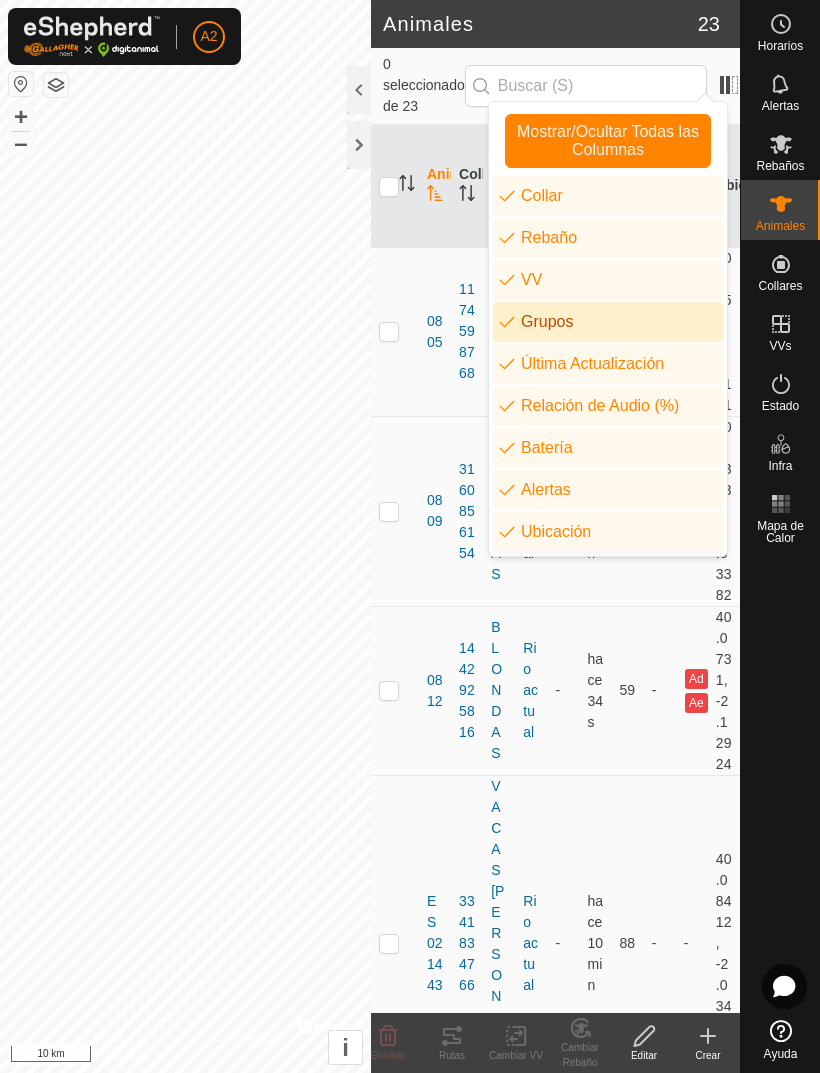click on "Grupos" at bounding box center (608, 322) 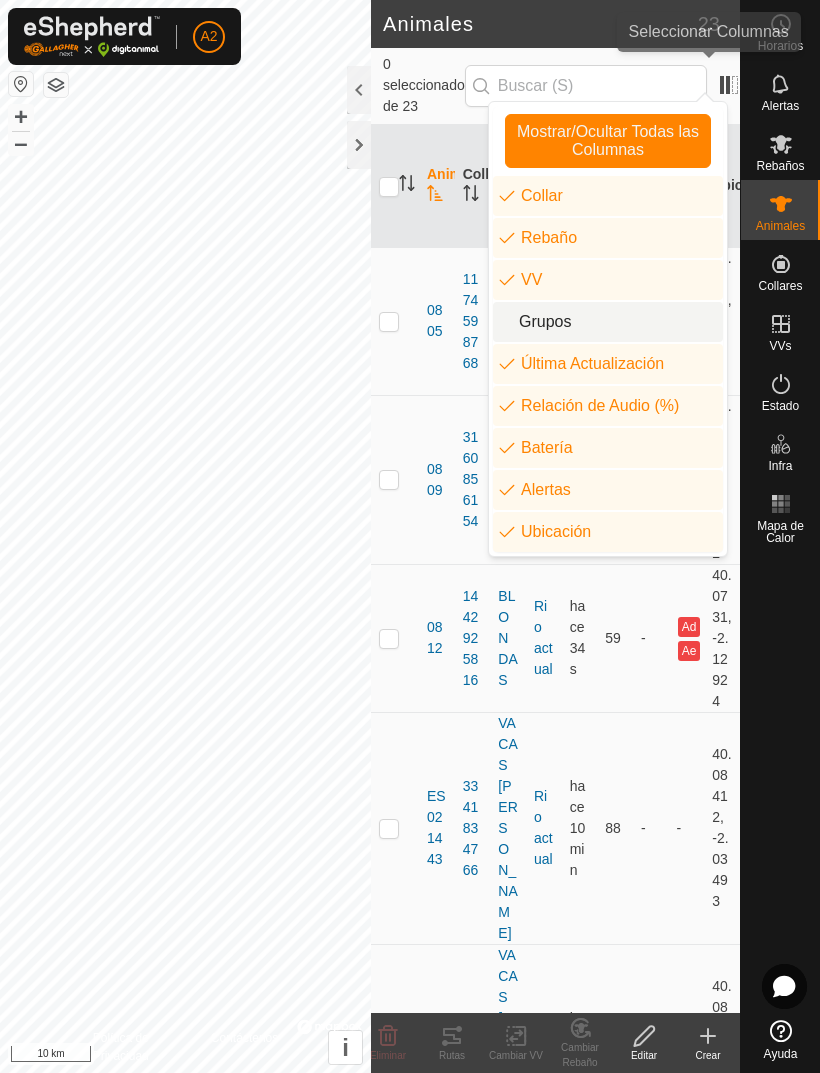 click at bounding box center [729, 85] 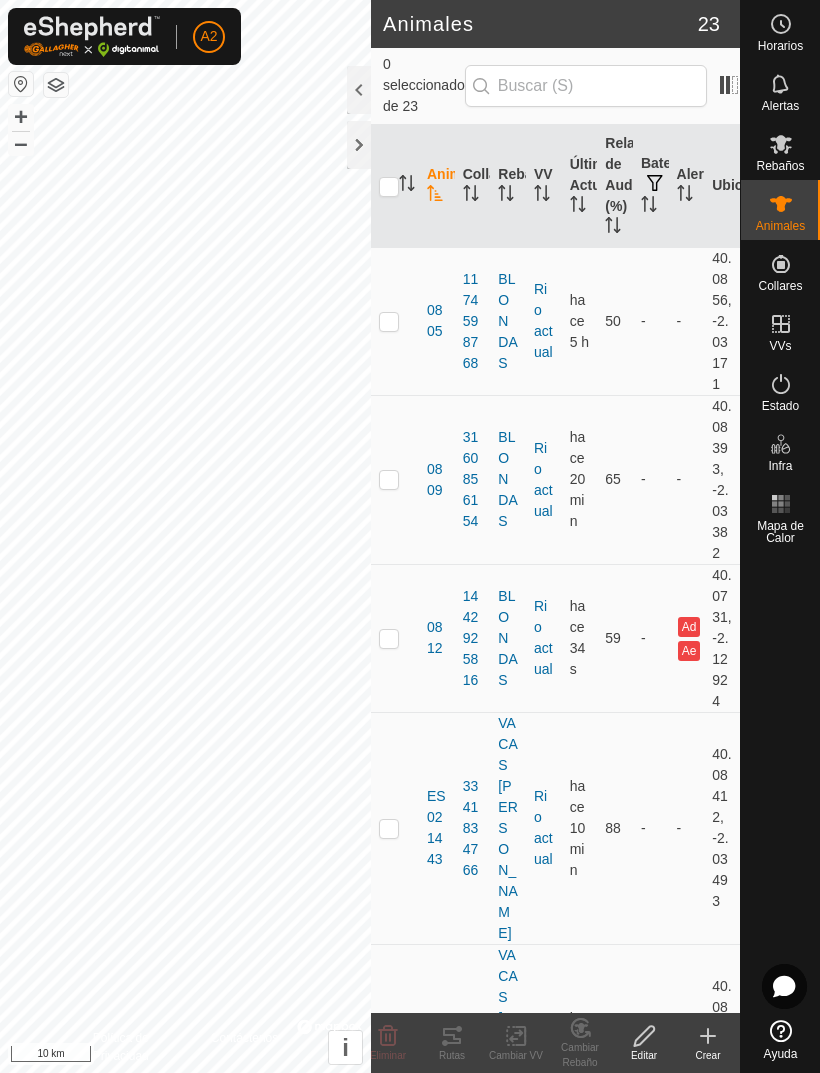 click at bounding box center [729, 85] 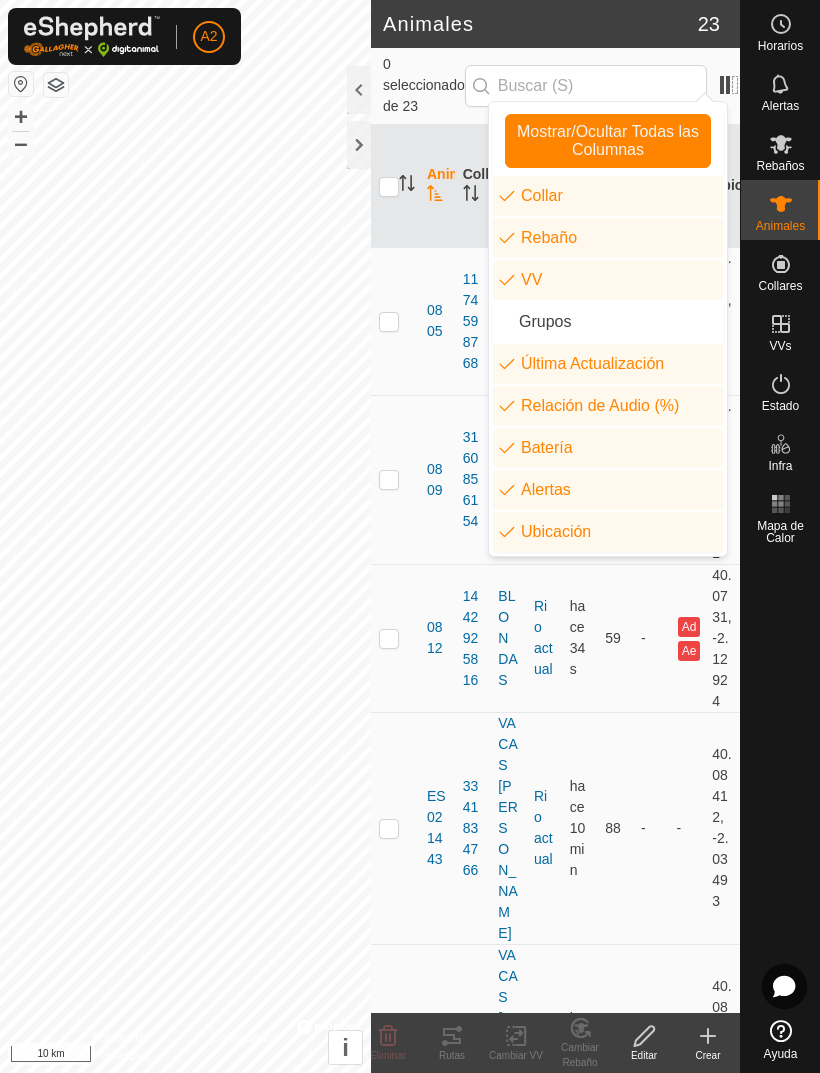 click on "Mostrar/Ocultar Todas las Columnas" at bounding box center (608, 141) 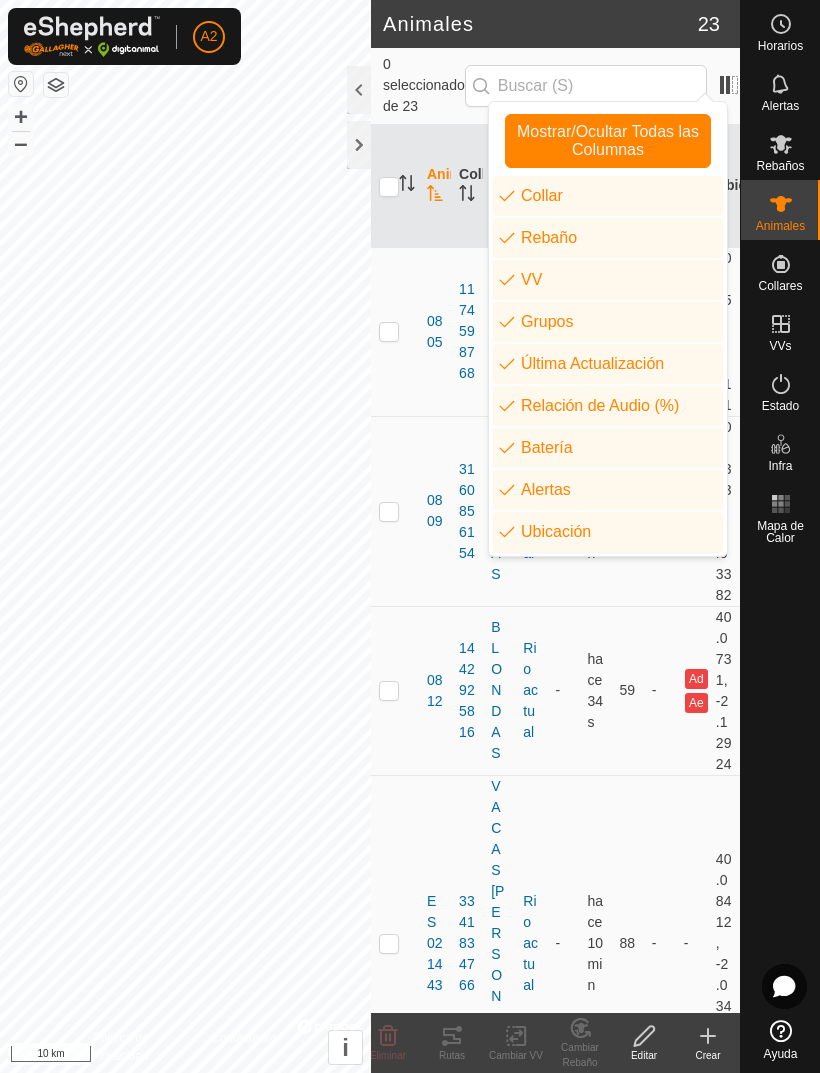 click on "Mostrar/Ocultar Todas las Columnas" at bounding box center (608, 141) 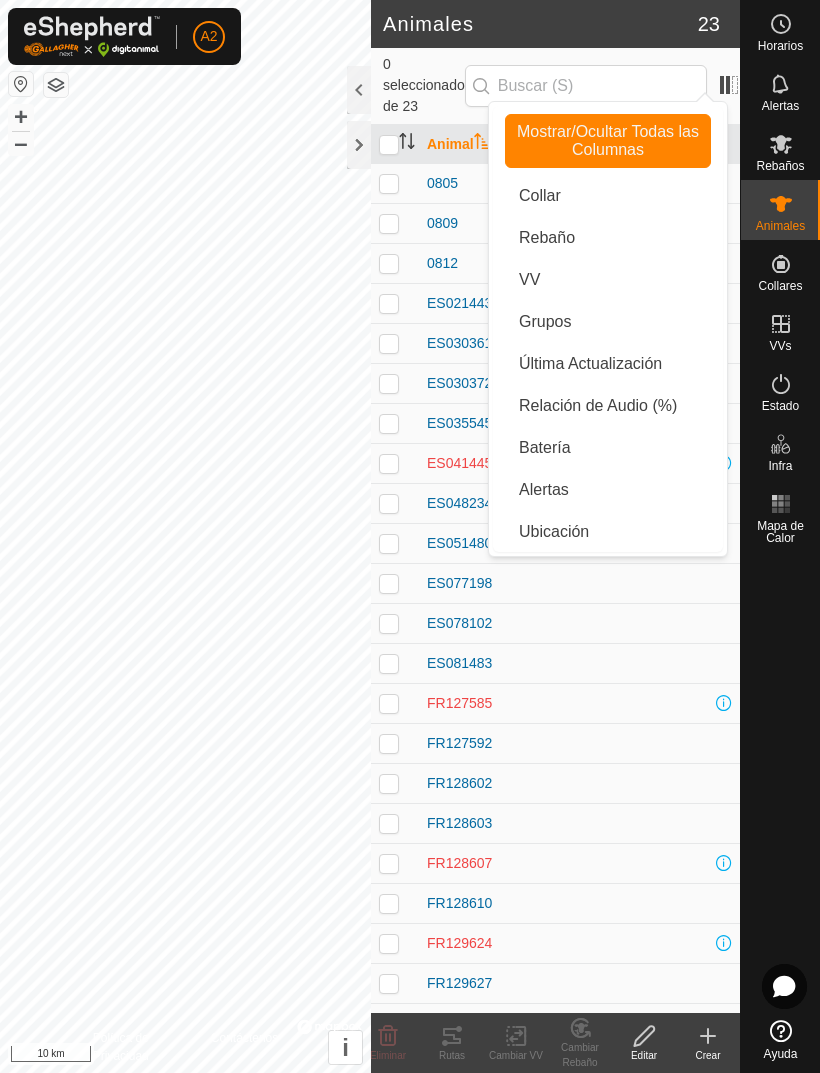 click on "Mostrar/Ocultar Todas las Columnas" at bounding box center (608, 141) 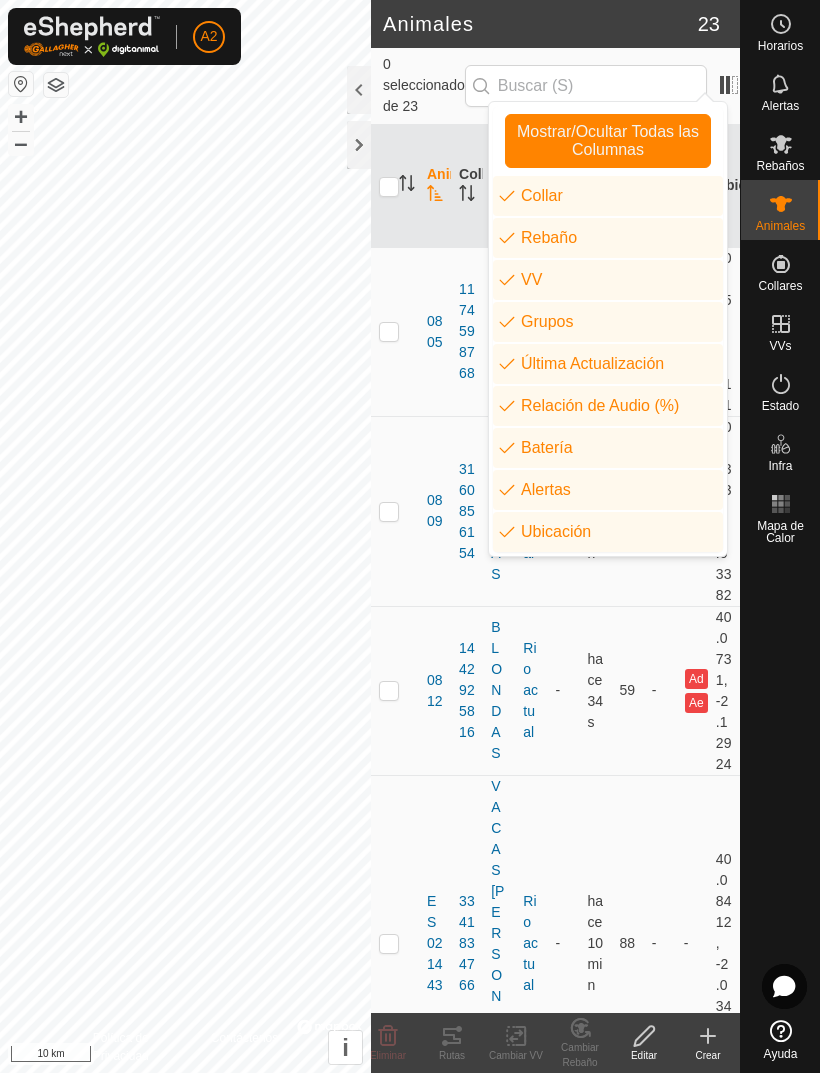 click 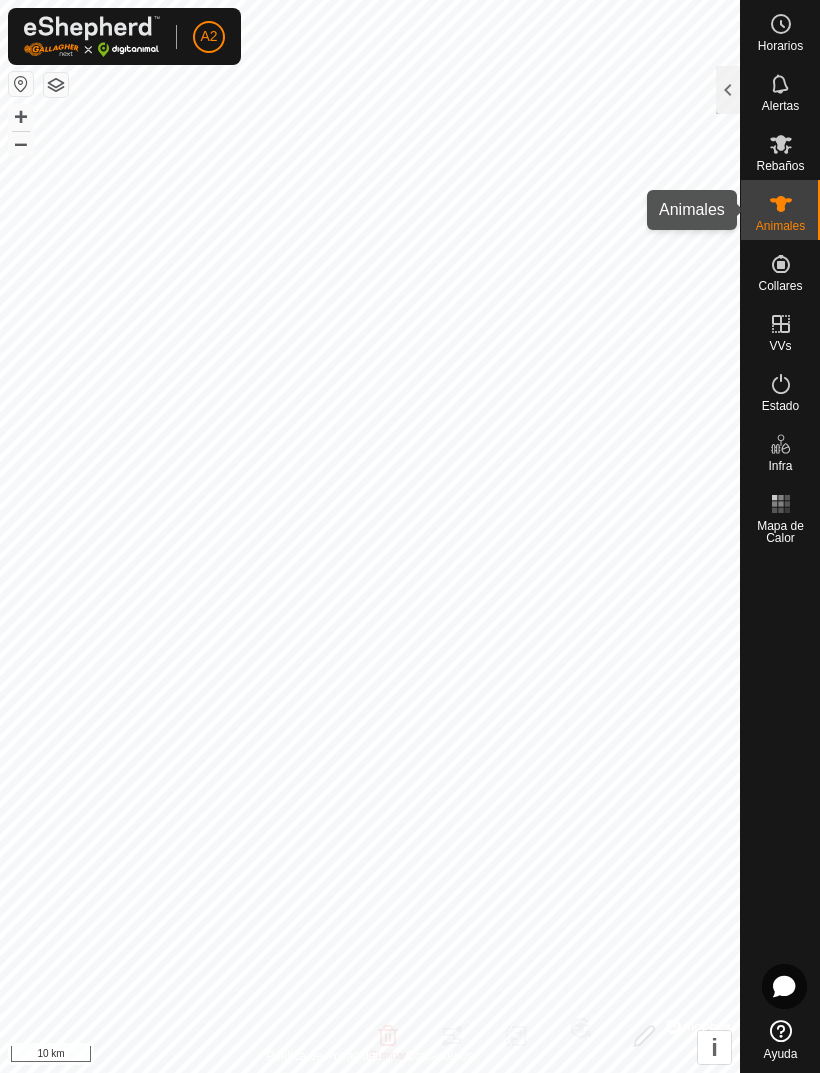 click 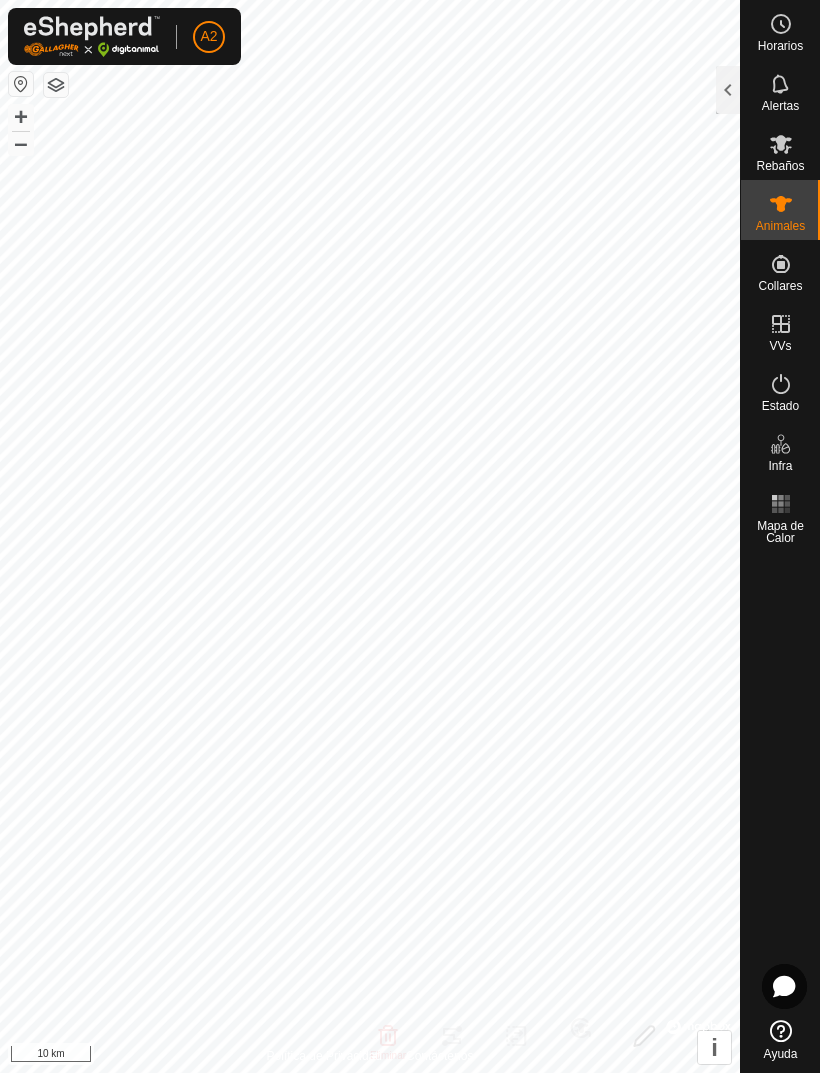 click 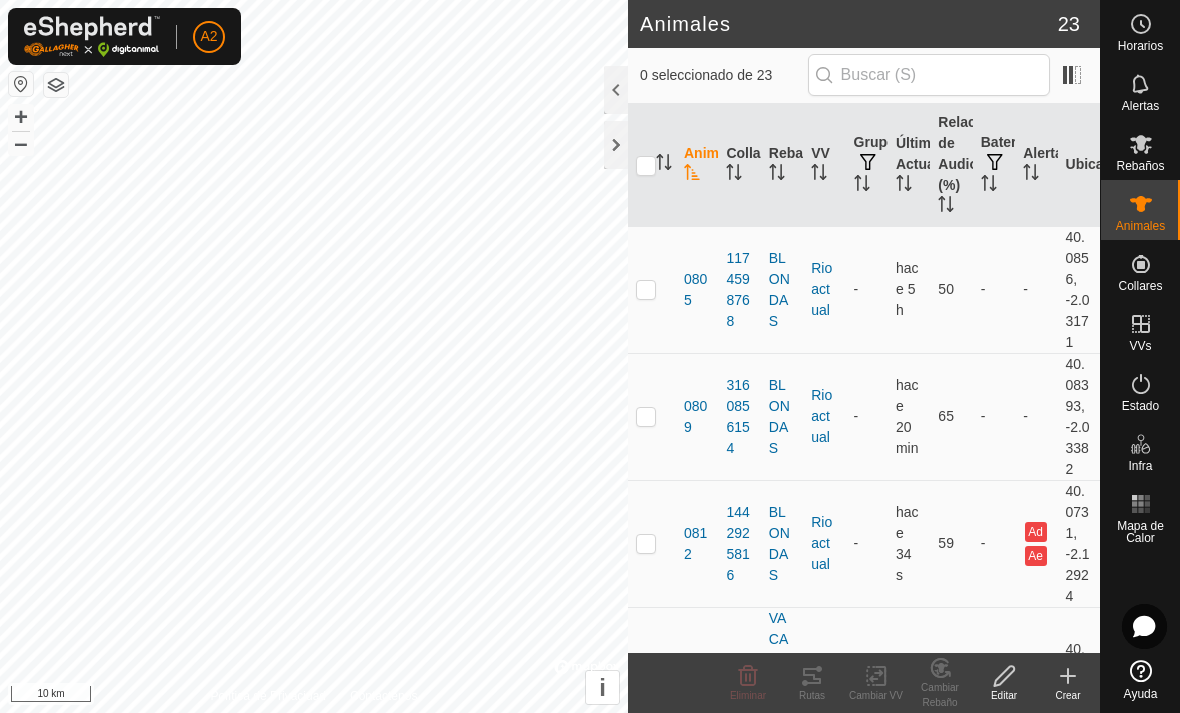 scroll, scrollTop: 0, scrollLeft: 0, axis: both 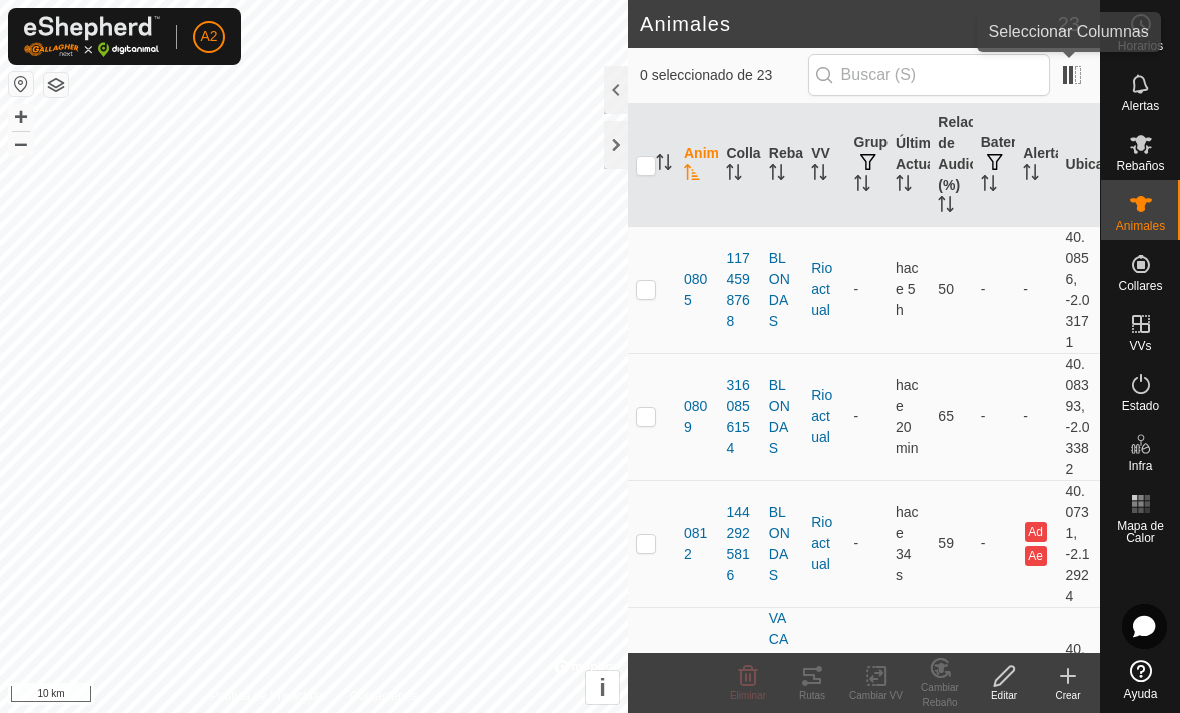 click at bounding box center (1072, 75) 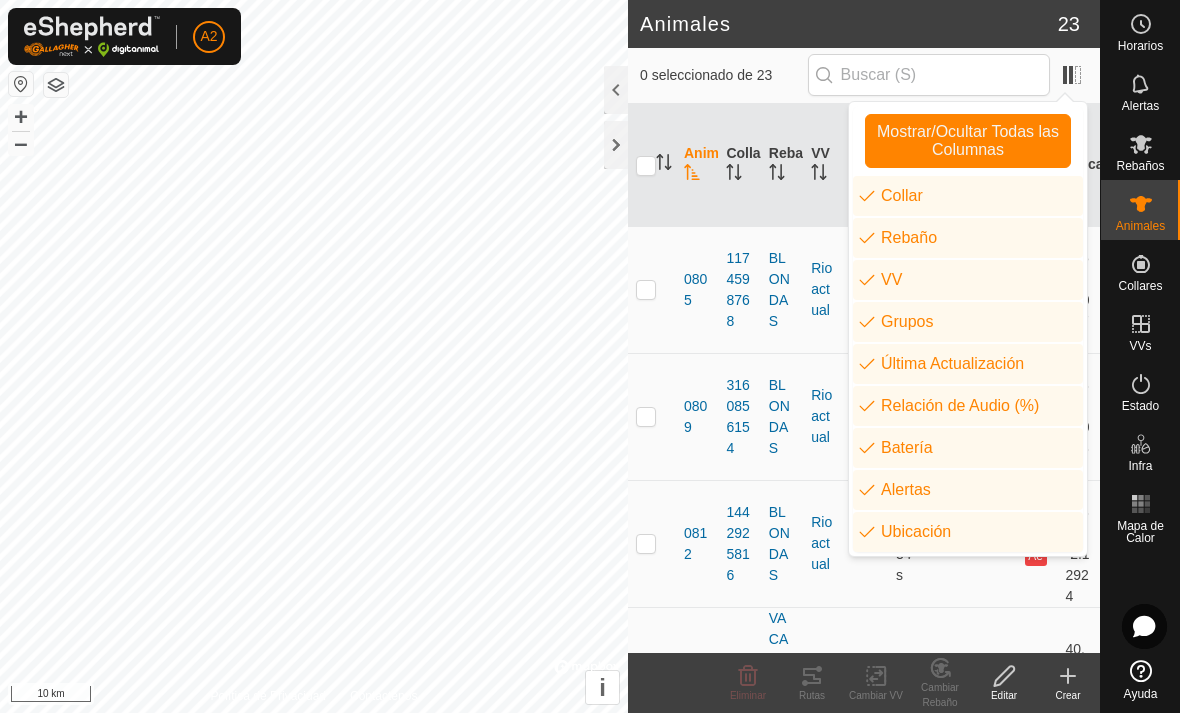 click on "Rebaño" at bounding box center (968, 238) 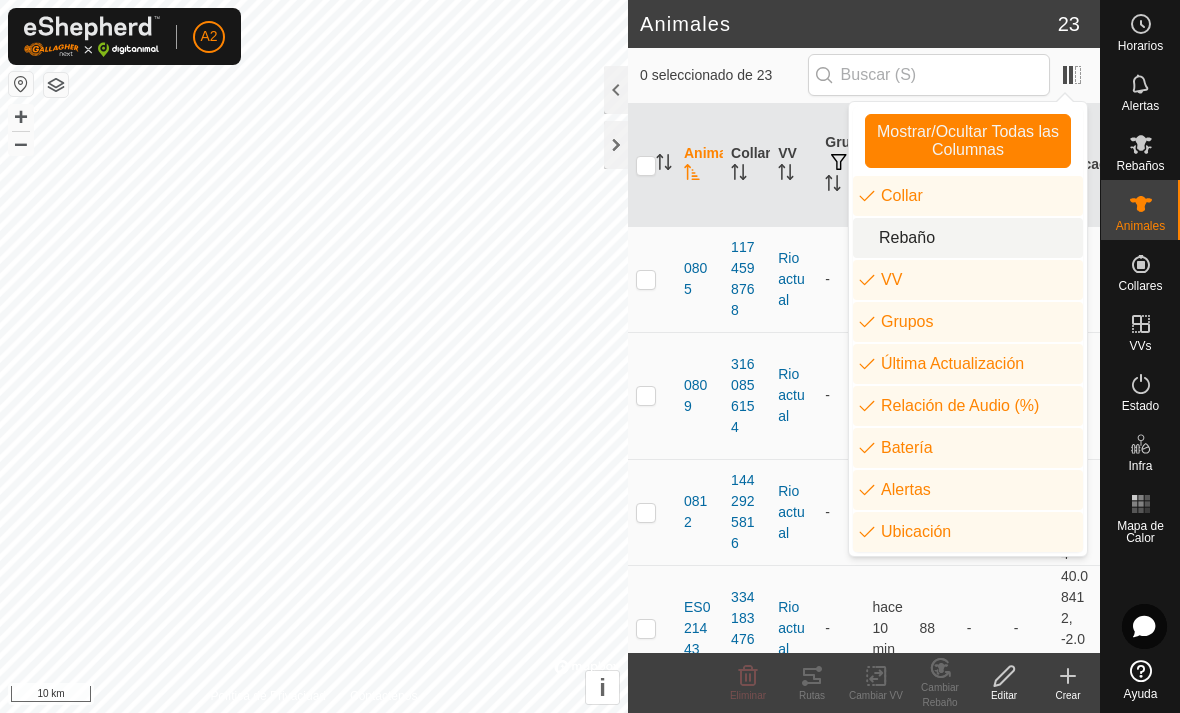 click on "Collar" at bounding box center [968, 196] 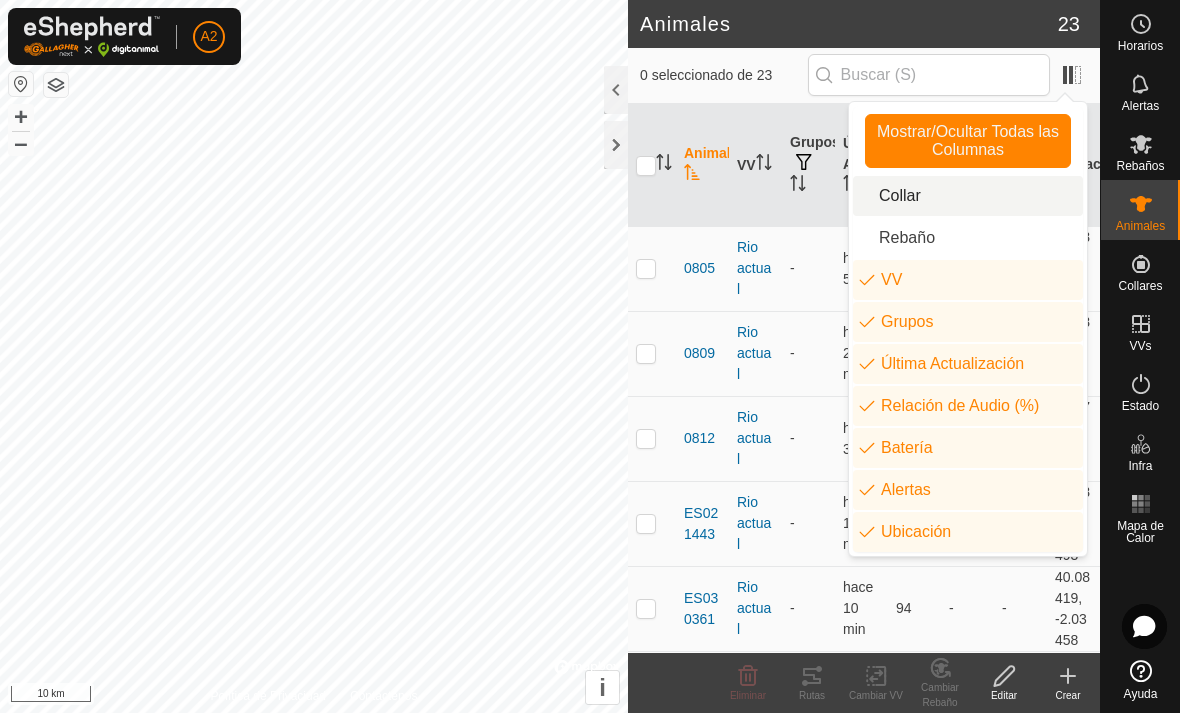 click on "Collar" at bounding box center (968, 196) 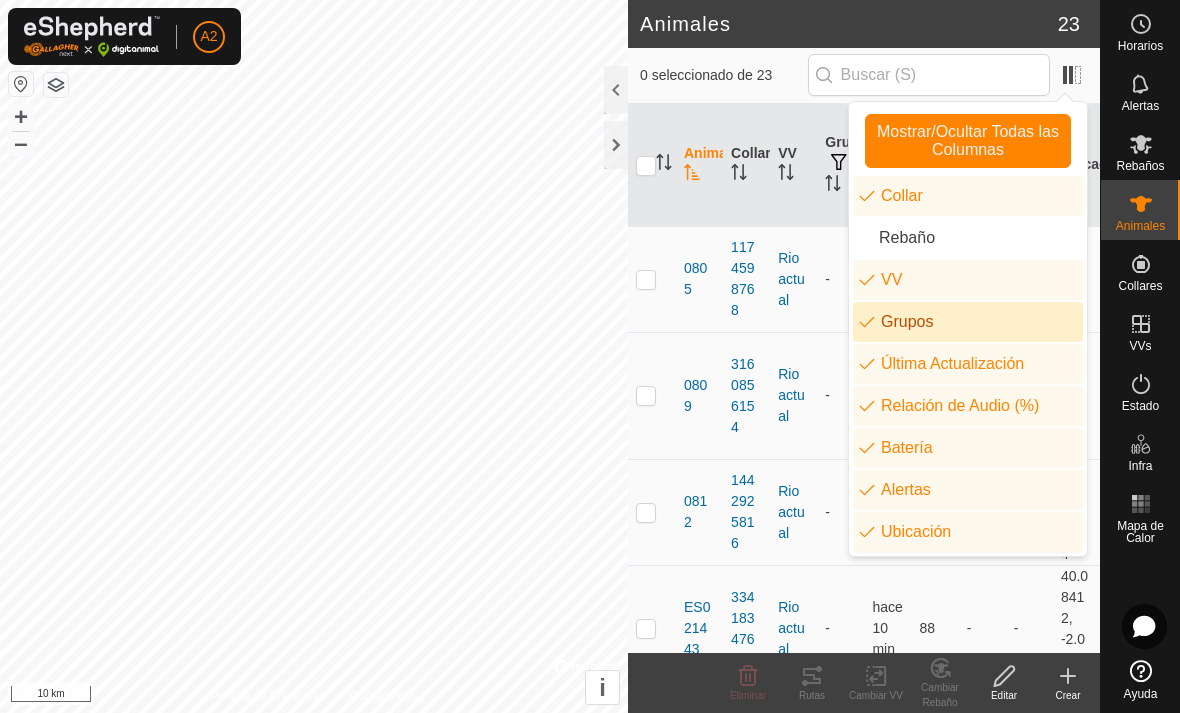 click on "Grupos" at bounding box center [968, 322] 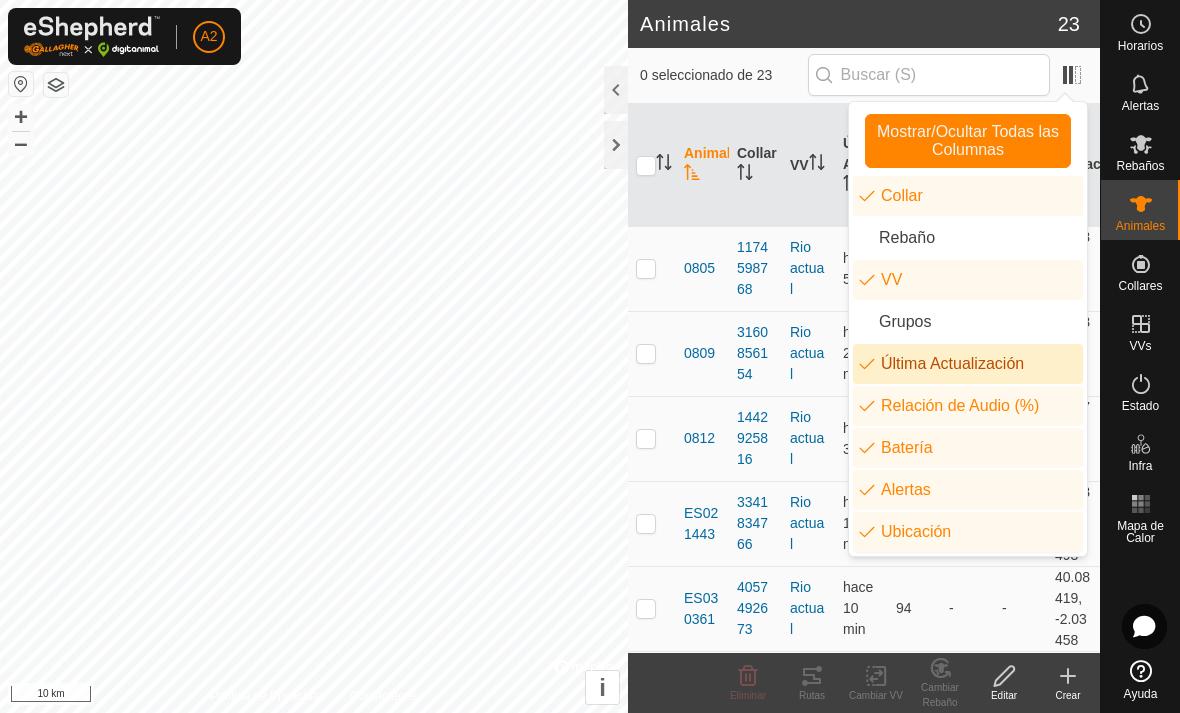 click on "Última Actualización" at bounding box center (968, 364) 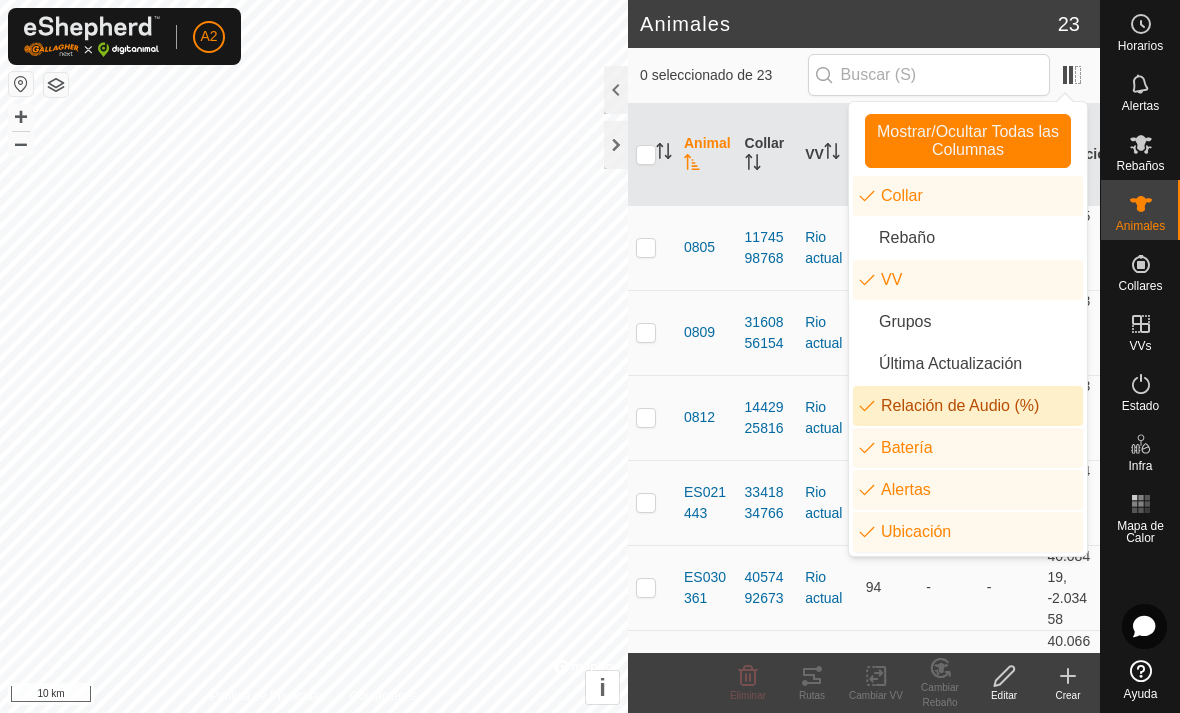 click on "Relación de Audio (%)" at bounding box center (968, 406) 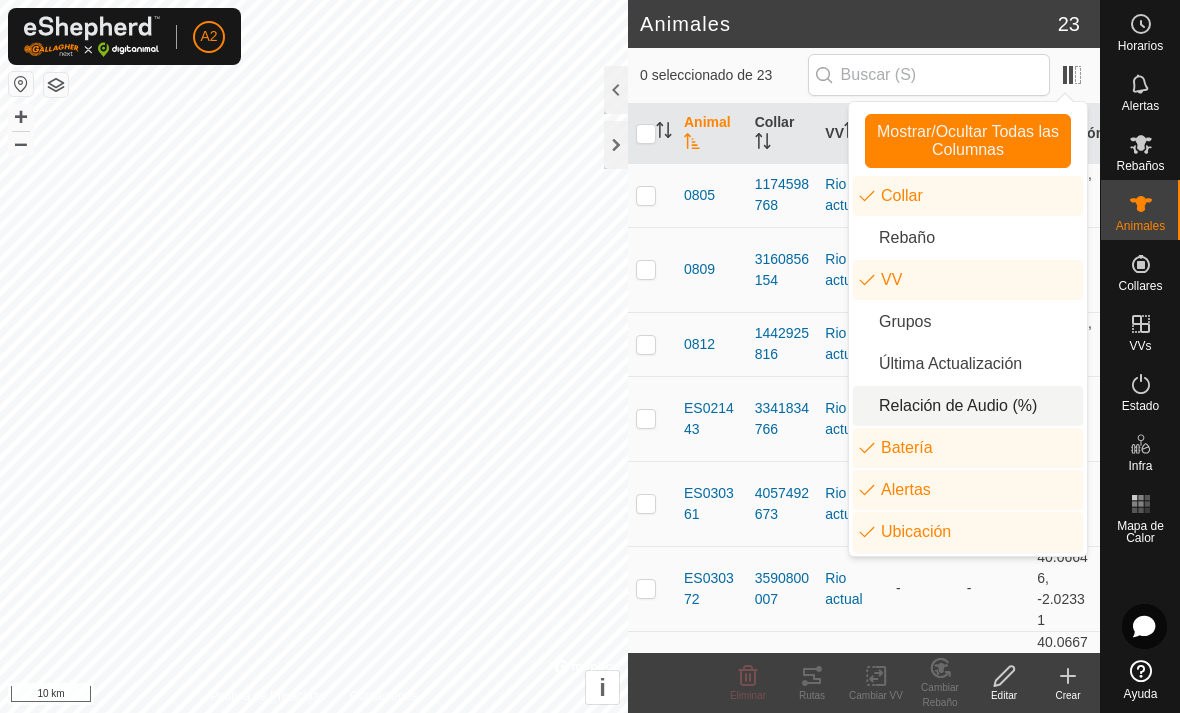 click on "Alertas" at bounding box center [968, 490] 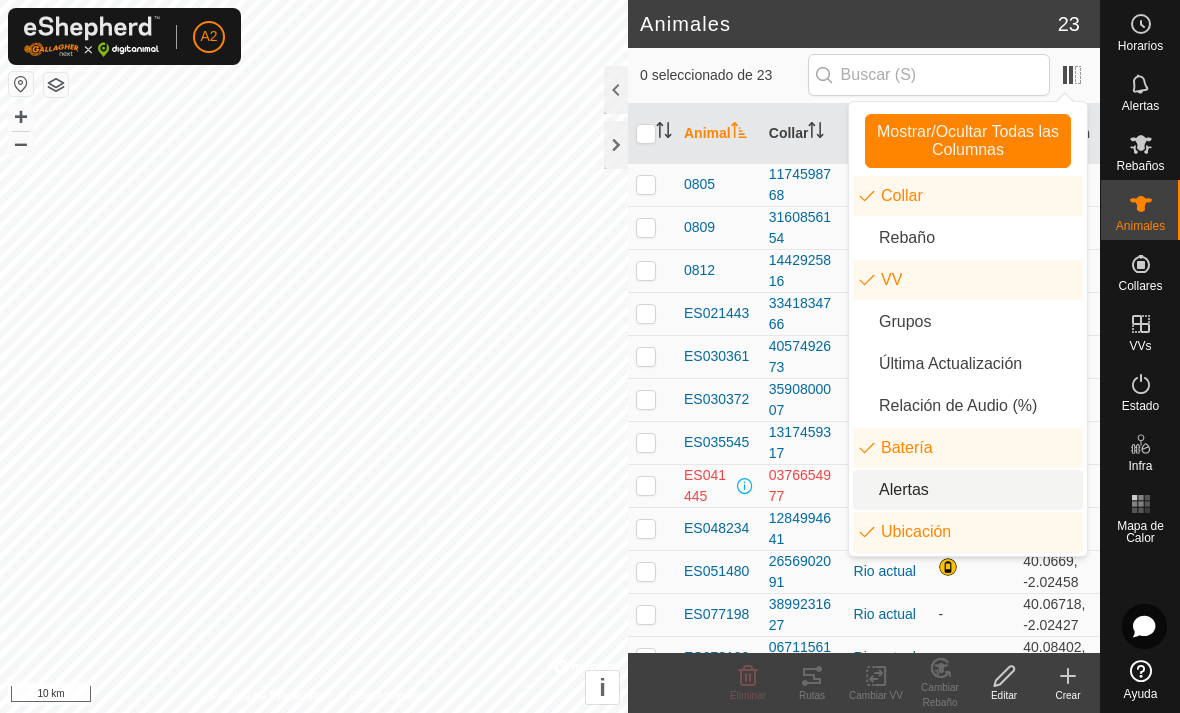 click on "Ubicación" at bounding box center (968, 532) 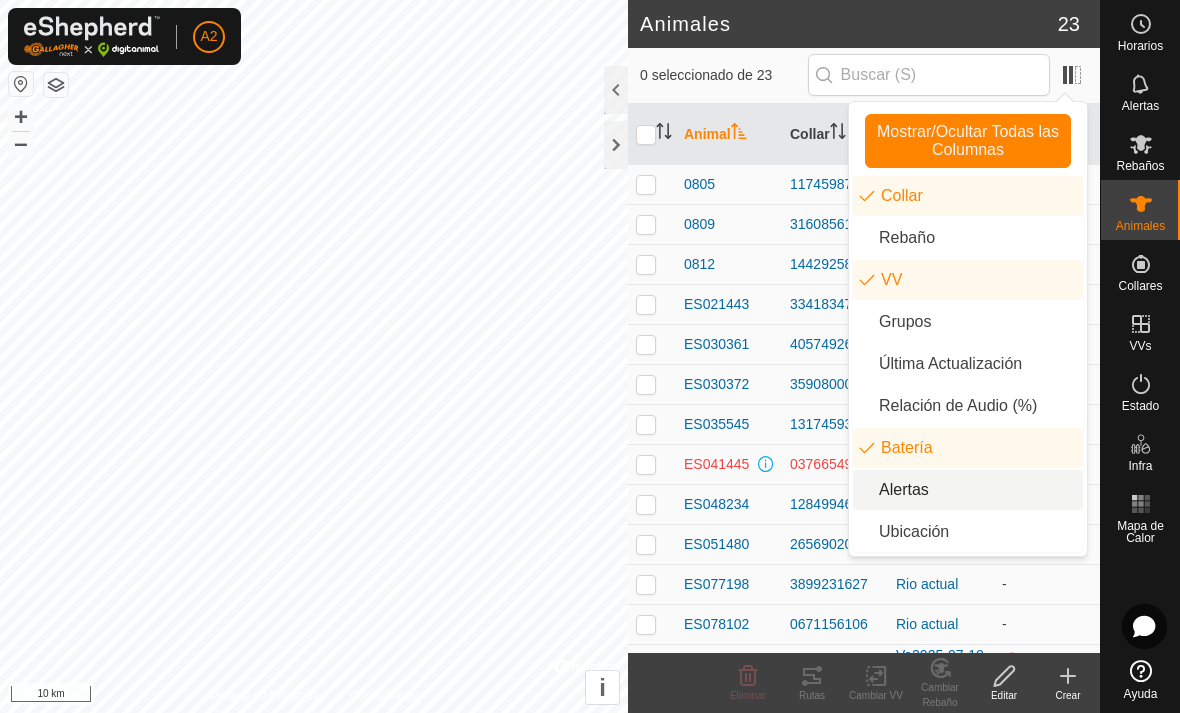 click on "Alertas" at bounding box center [968, 490] 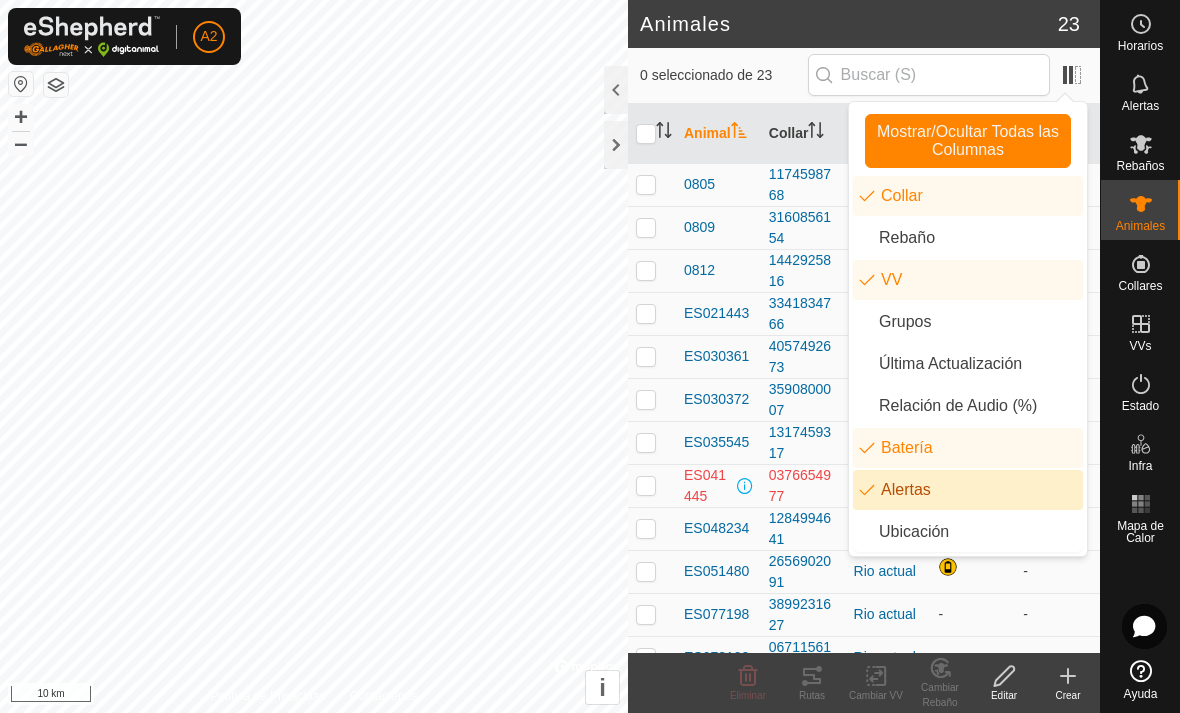 click on "Ubicación" at bounding box center [968, 532] 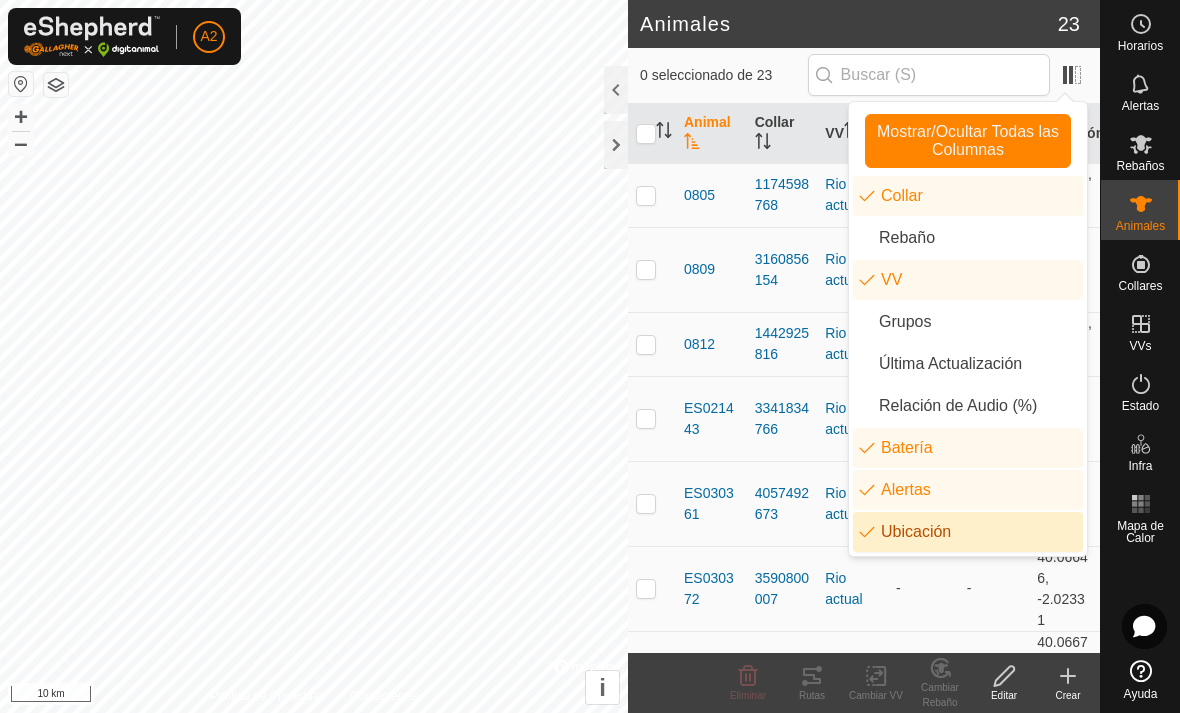 click on "Ubicación" at bounding box center (968, 532) 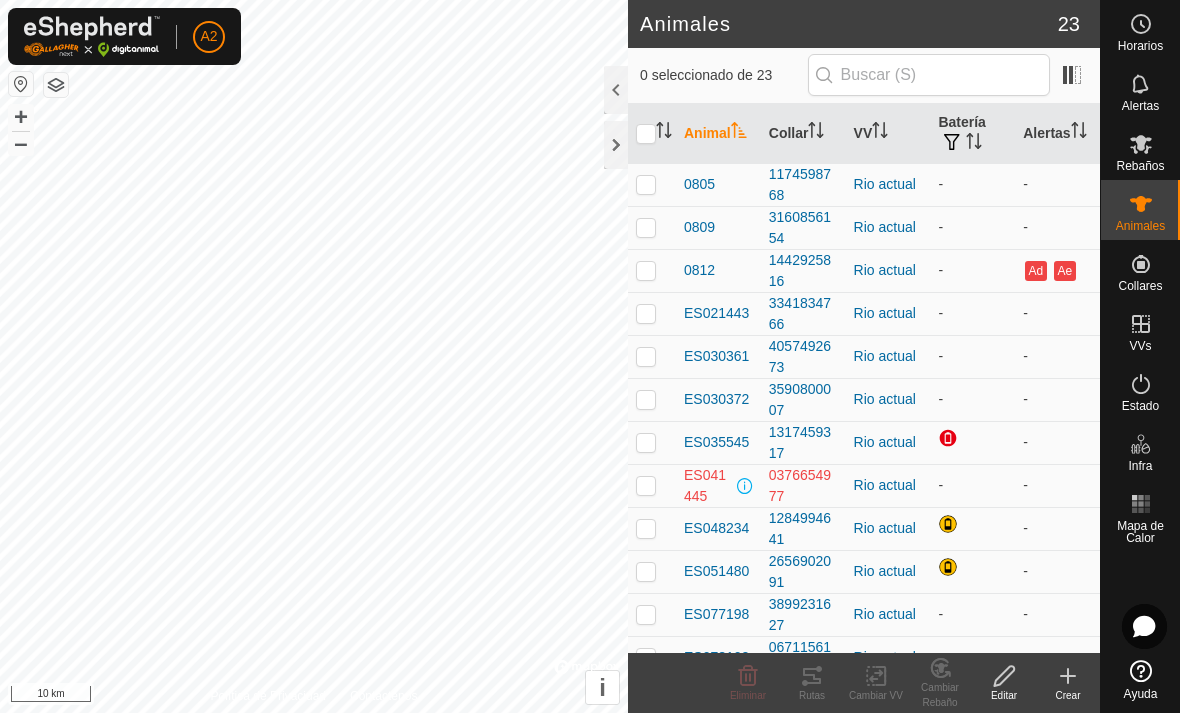 checkbox on "true" 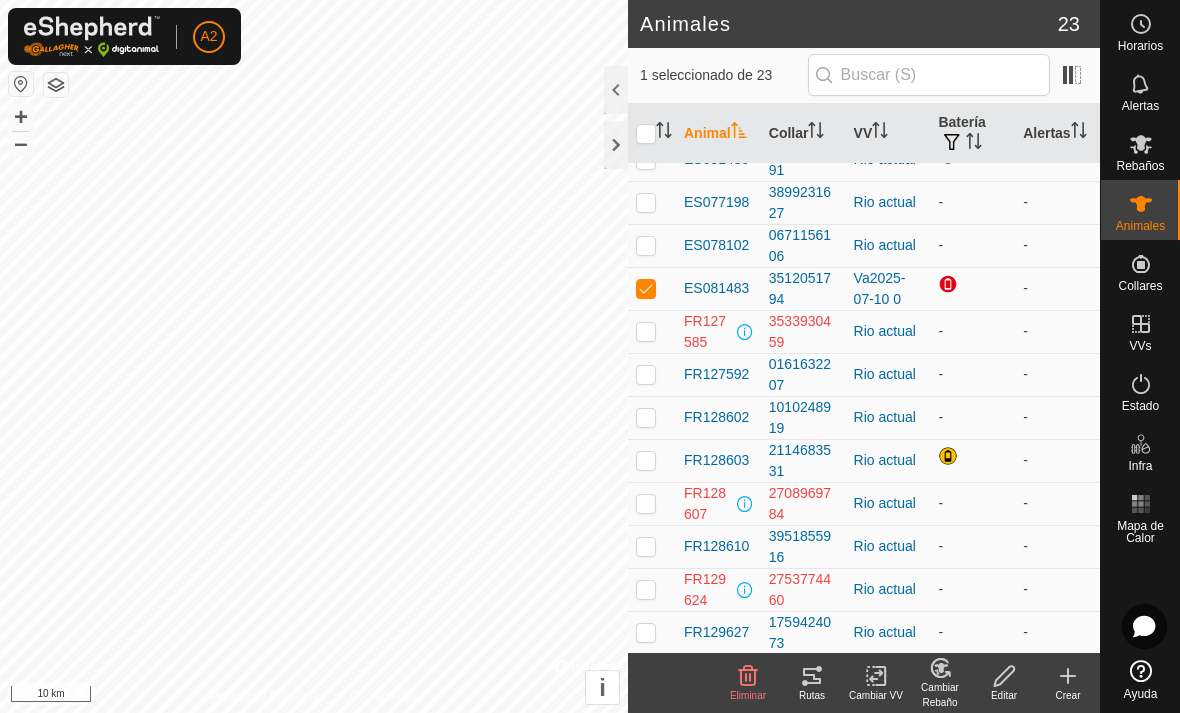 scroll, scrollTop: 409, scrollLeft: 0, axis: vertical 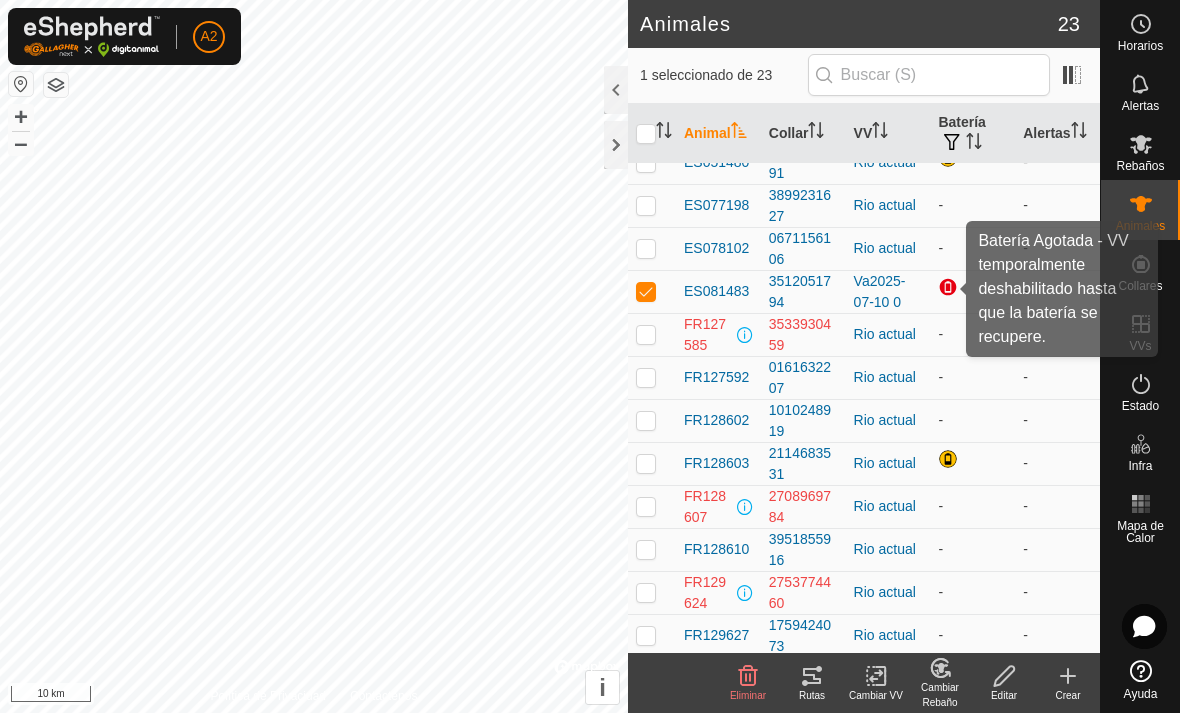 click at bounding box center [950, 289] 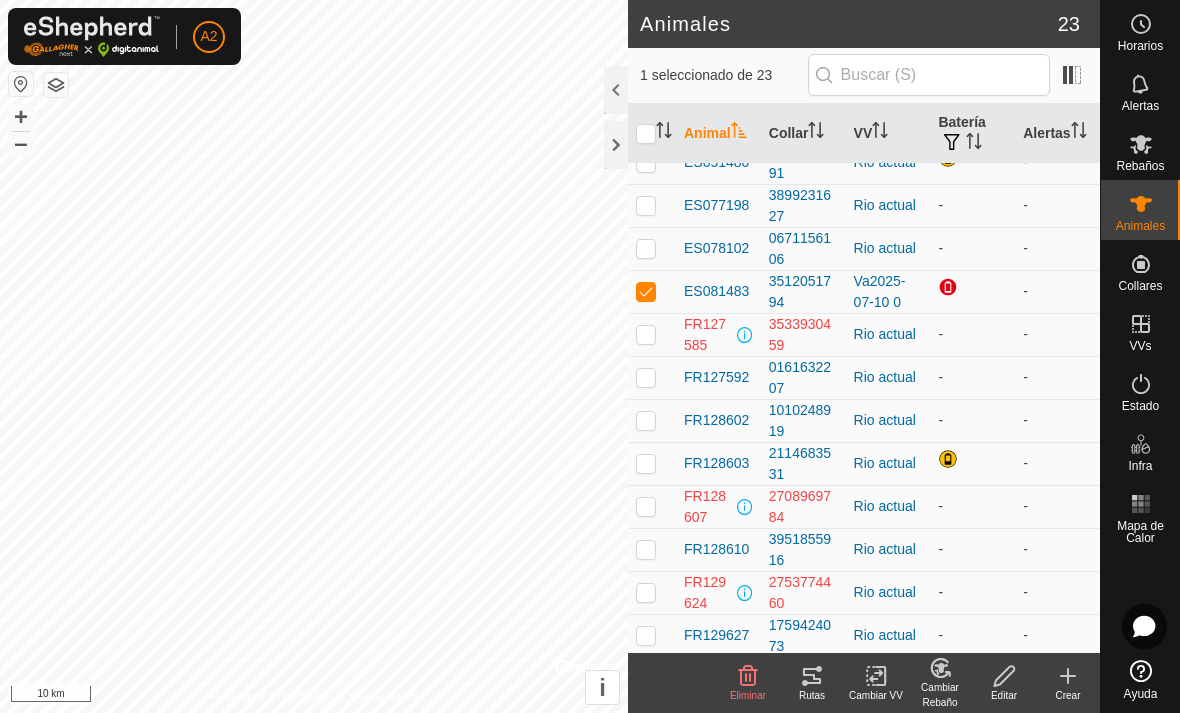 click at bounding box center [950, 289] 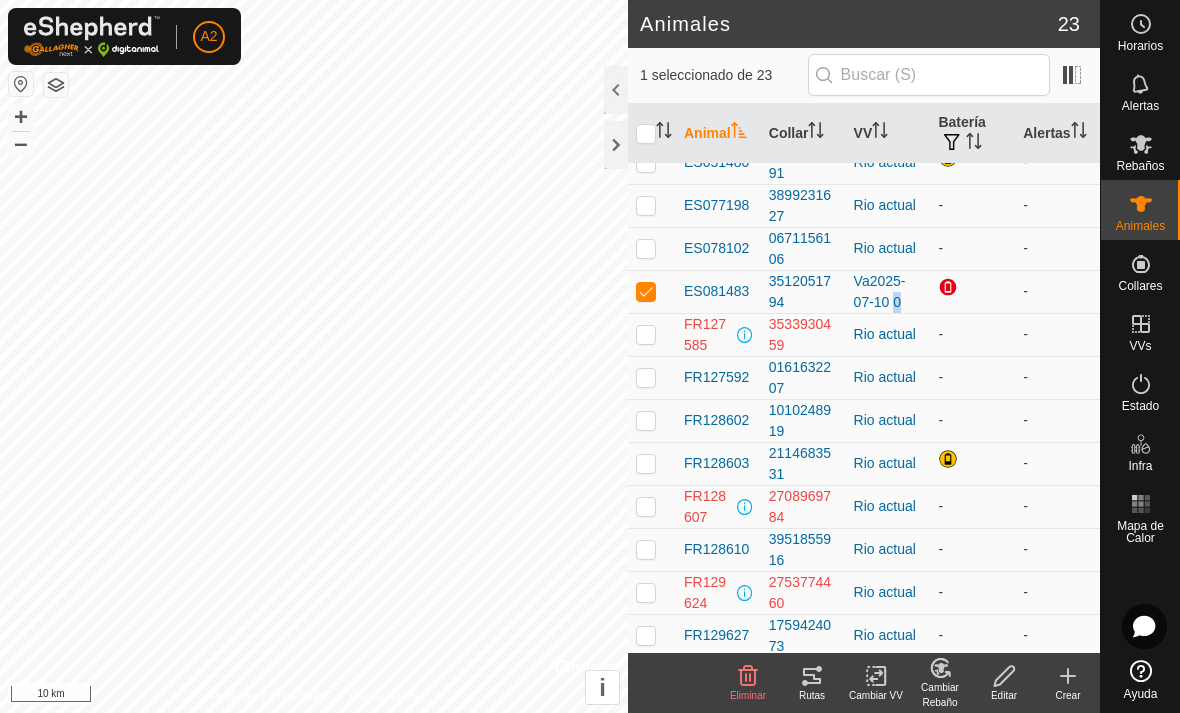 click at bounding box center [950, 289] 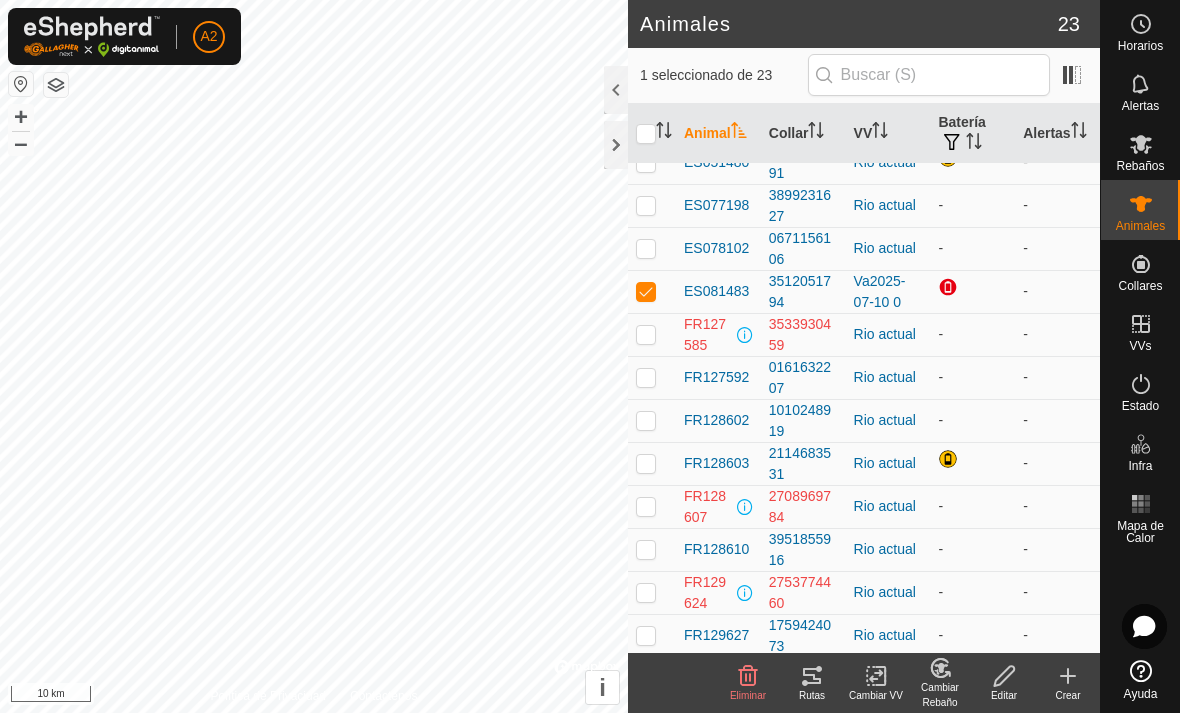 click at bounding box center (950, 289) 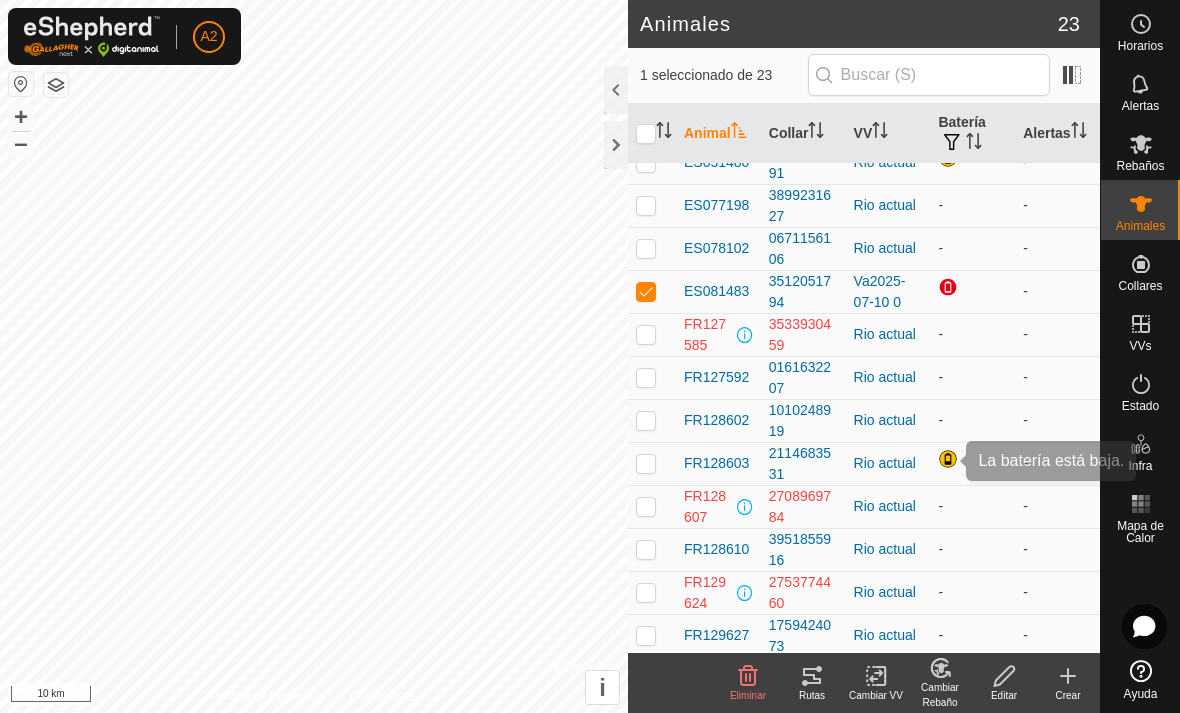 click at bounding box center (950, 461) 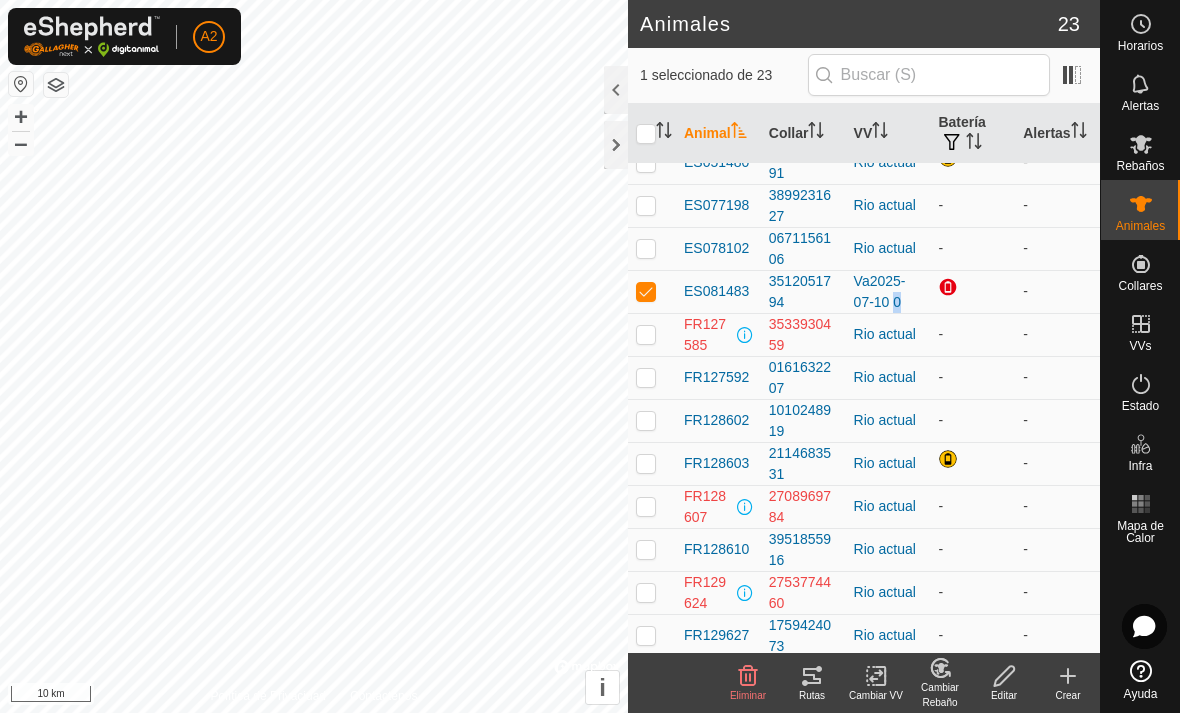 click on "-" at bounding box center (1057, 377) 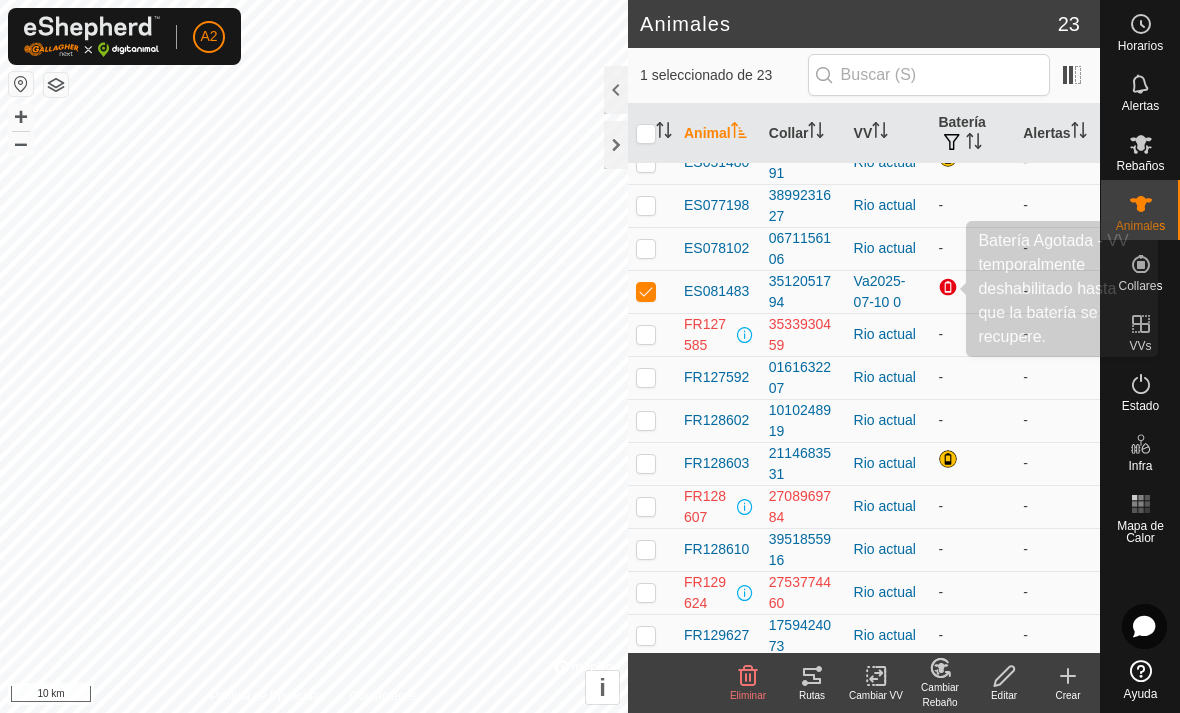 click at bounding box center (950, 289) 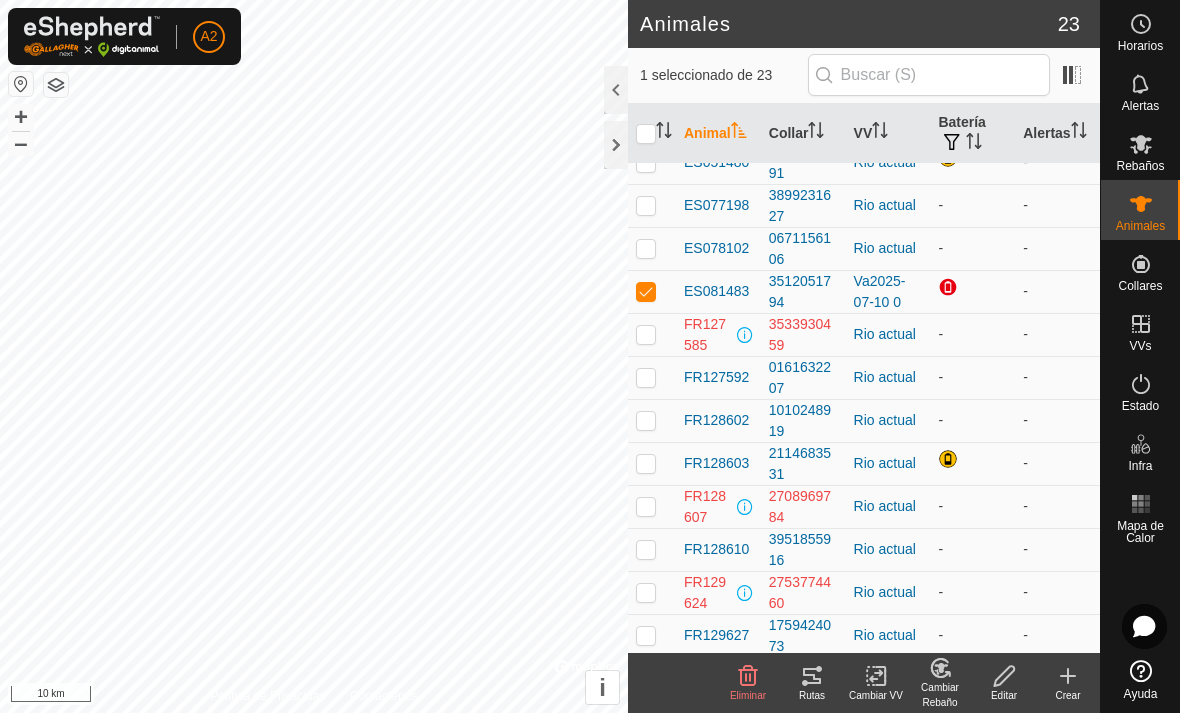 click at bounding box center (950, 289) 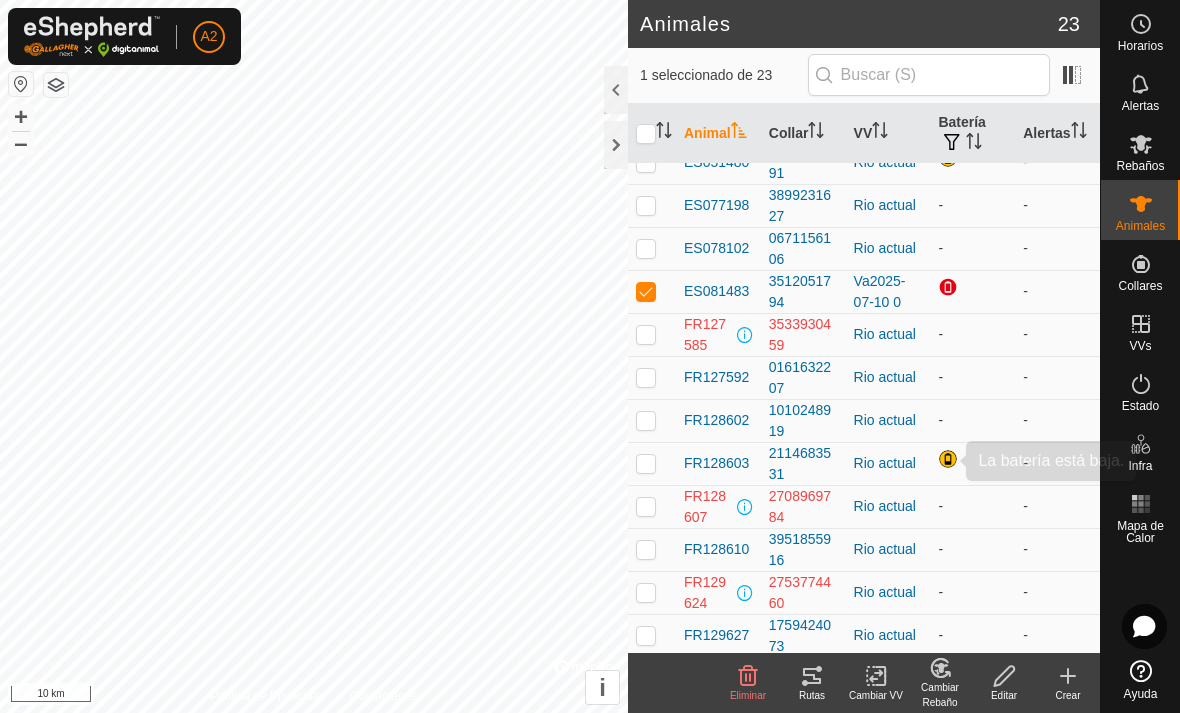 click at bounding box center [950, 461] 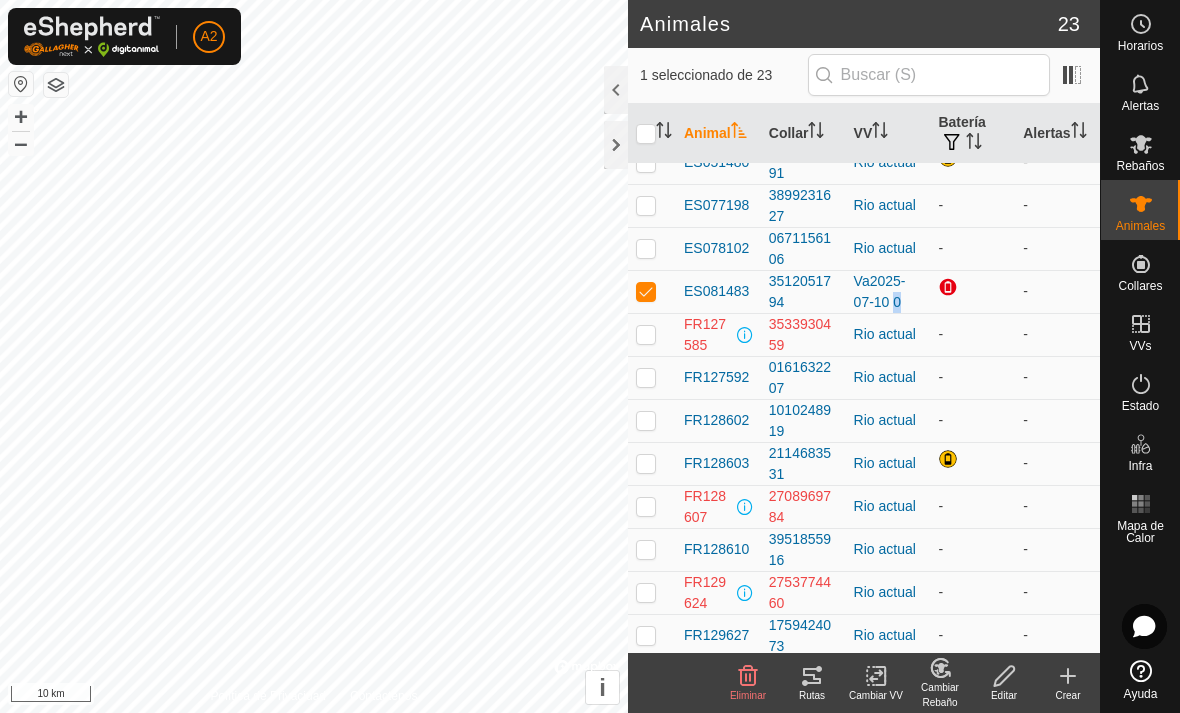 click on "-" at bounding box center (1057, 334) 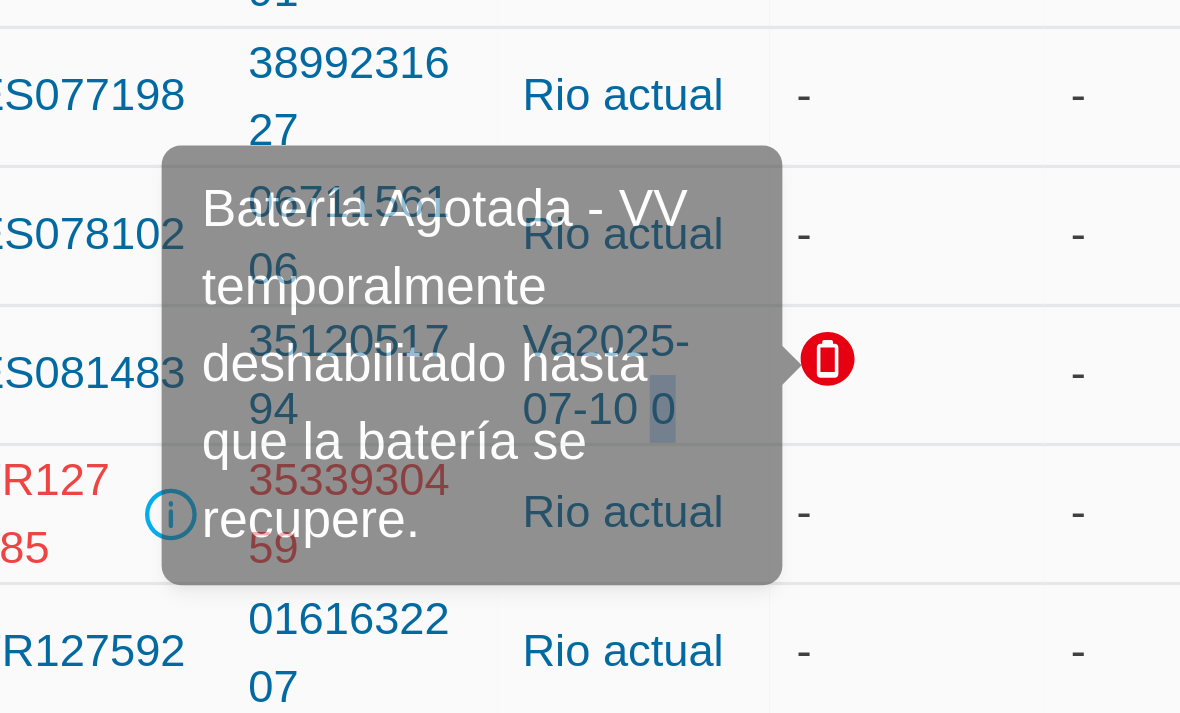 click at bounding box center (950, 289) 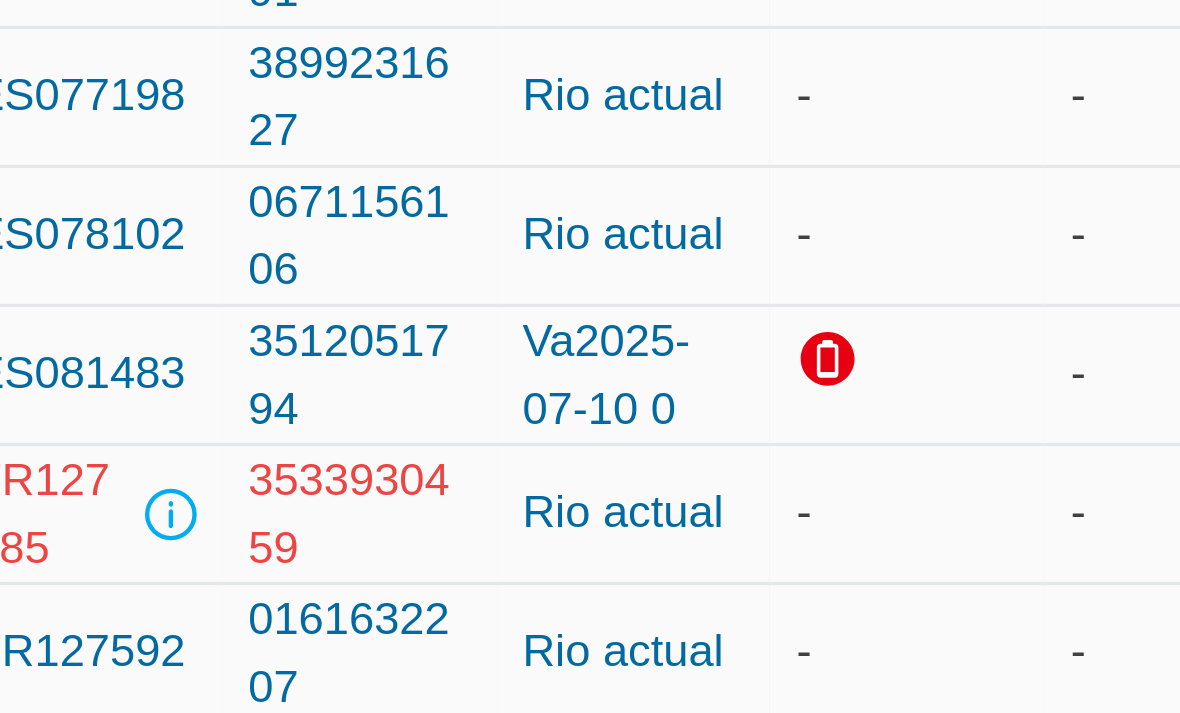 click at bounding box center [950, 289] 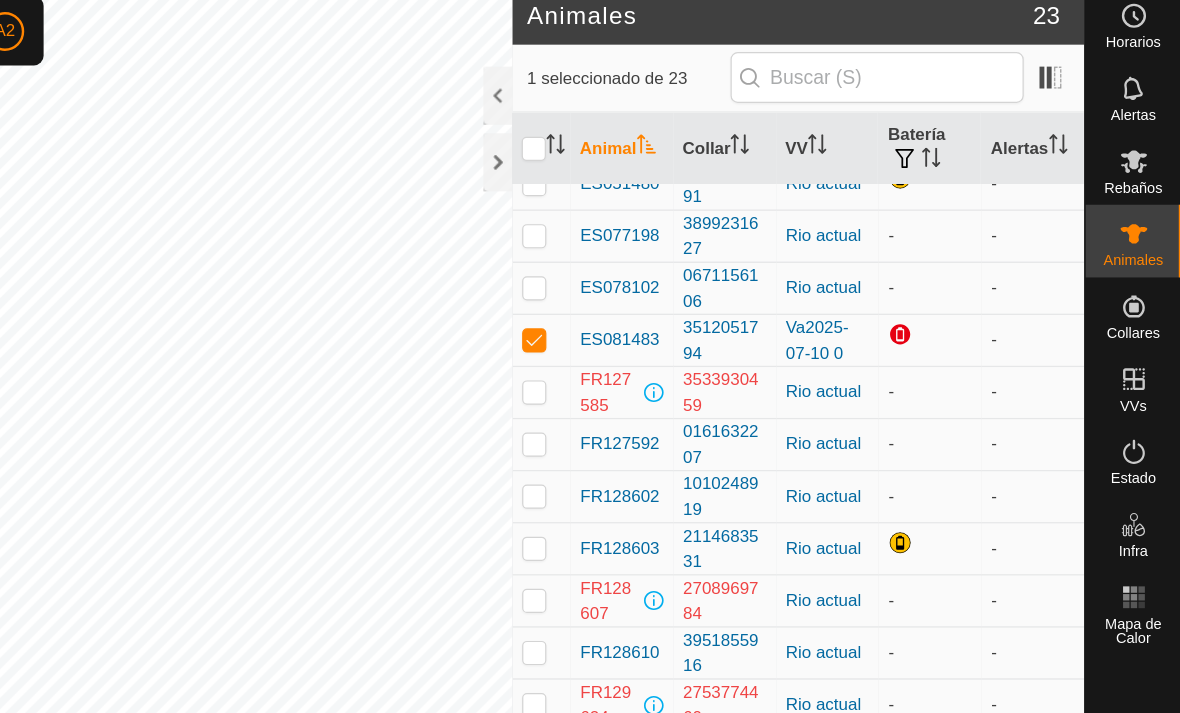 click at bounding box center [950, 289] 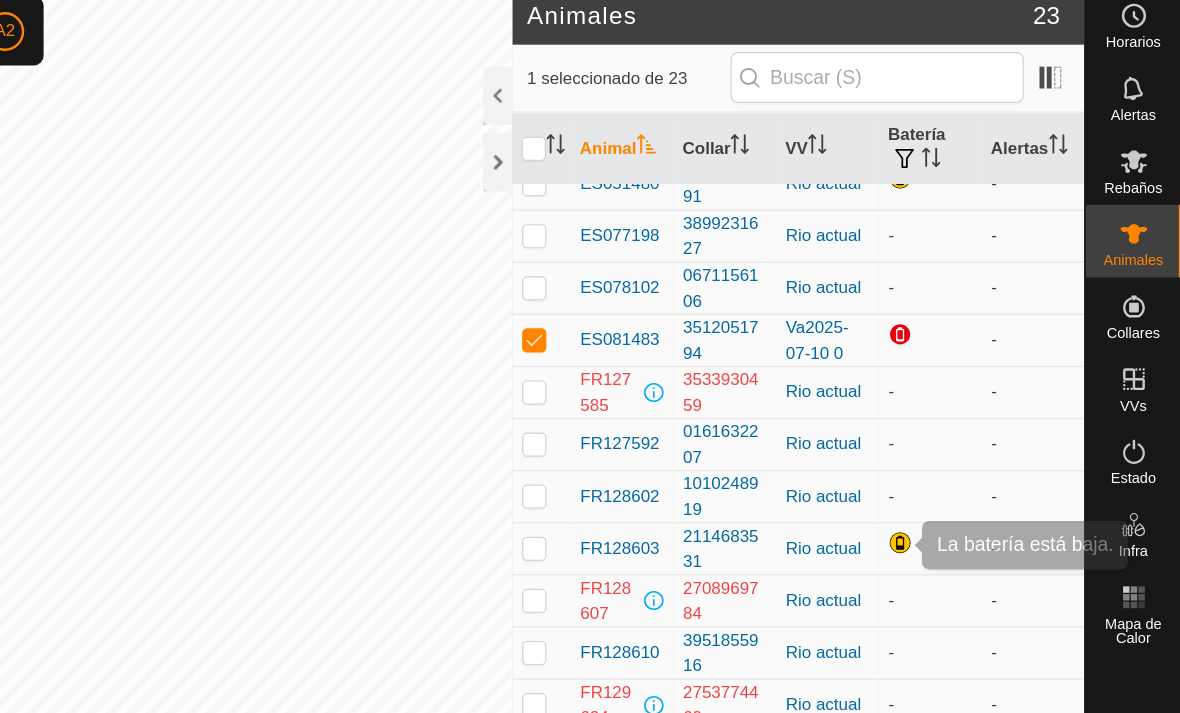 click at bounding box center [950, 461] 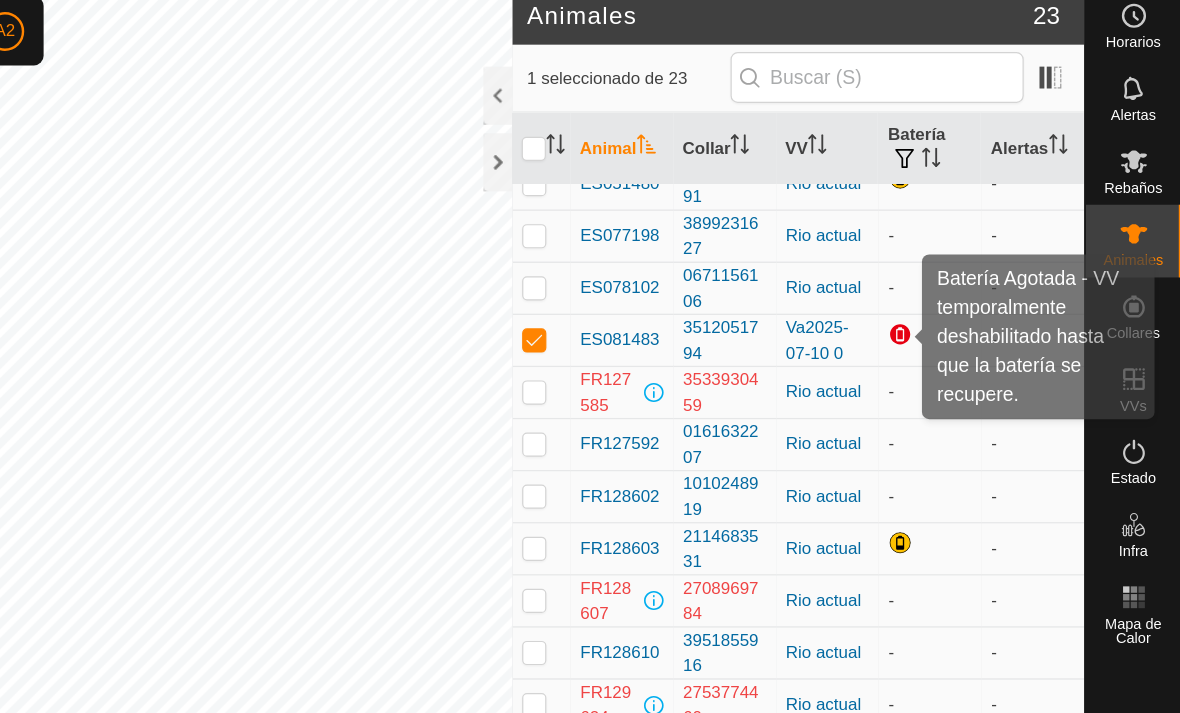 click at bounding box center [950, 289] 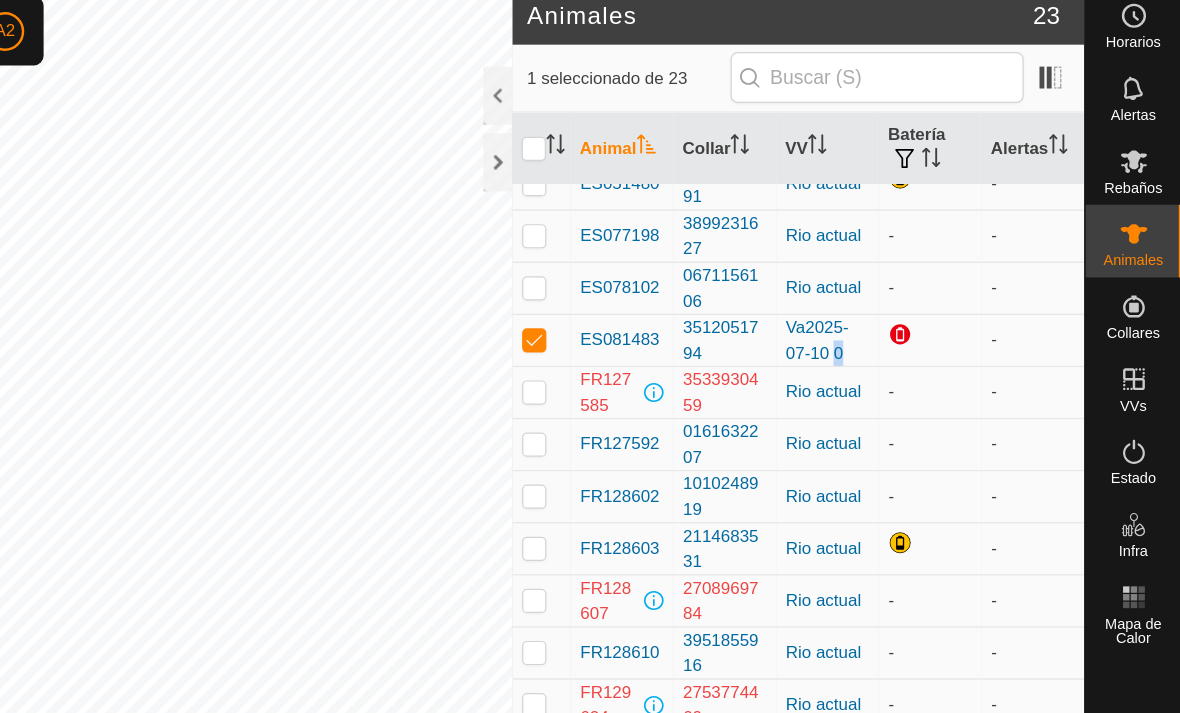click on "-" at bounding box center [1057, 334] 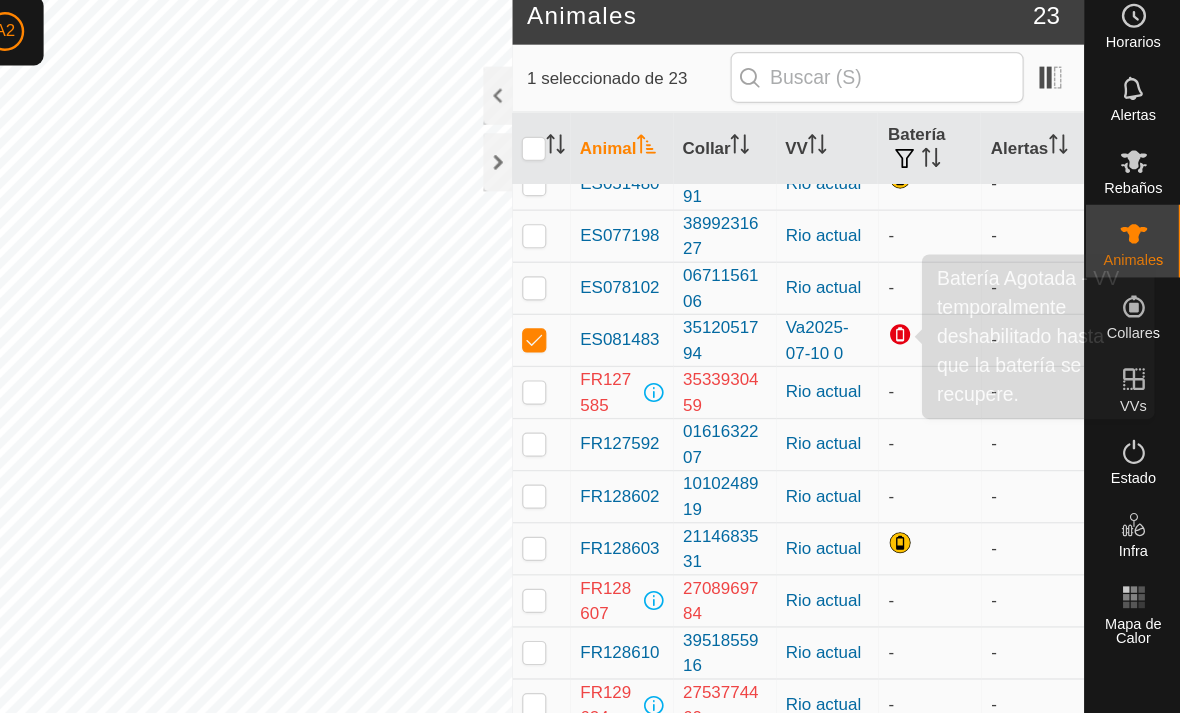 click at bounding box center [950, 289] 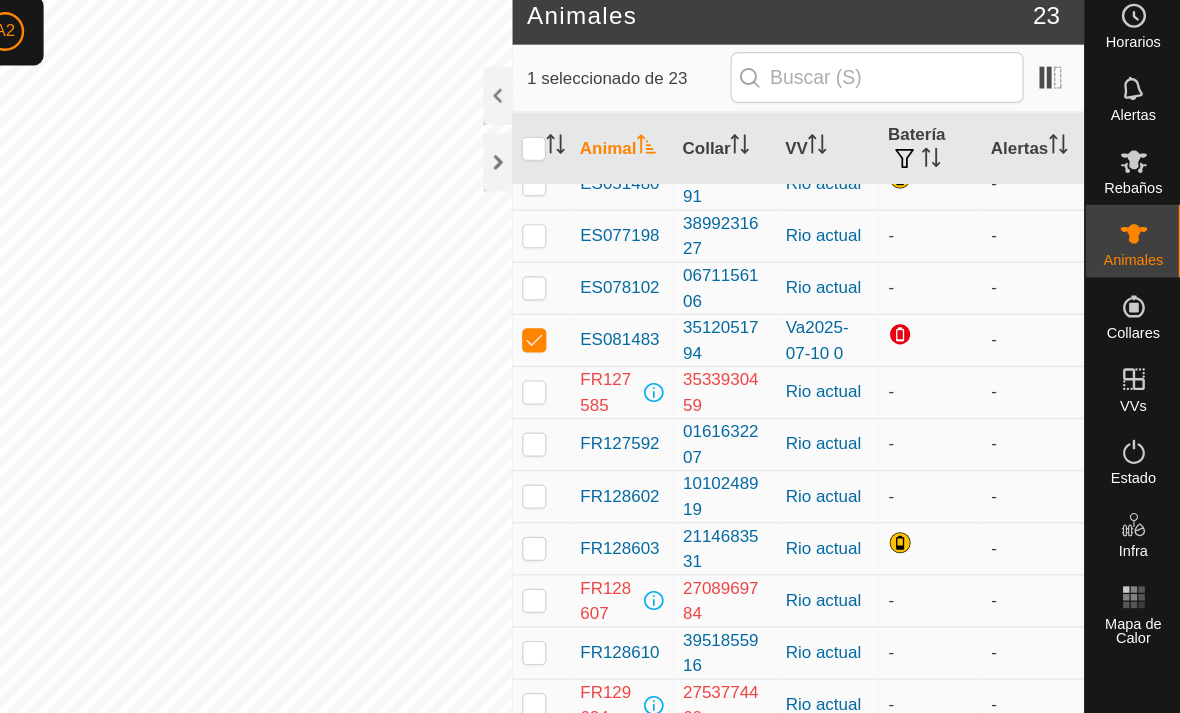 click at bounding box center (950, 289) 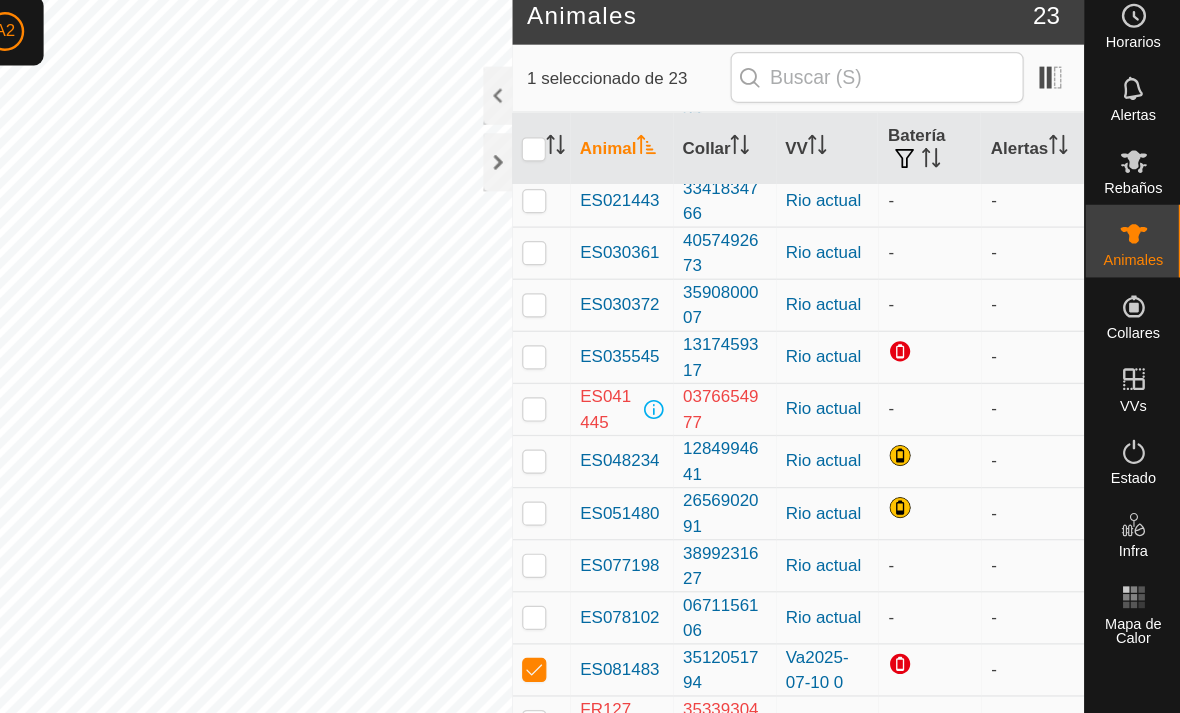 scroll, scrollTop: 123, scrollLeft: 0, axis: vertical 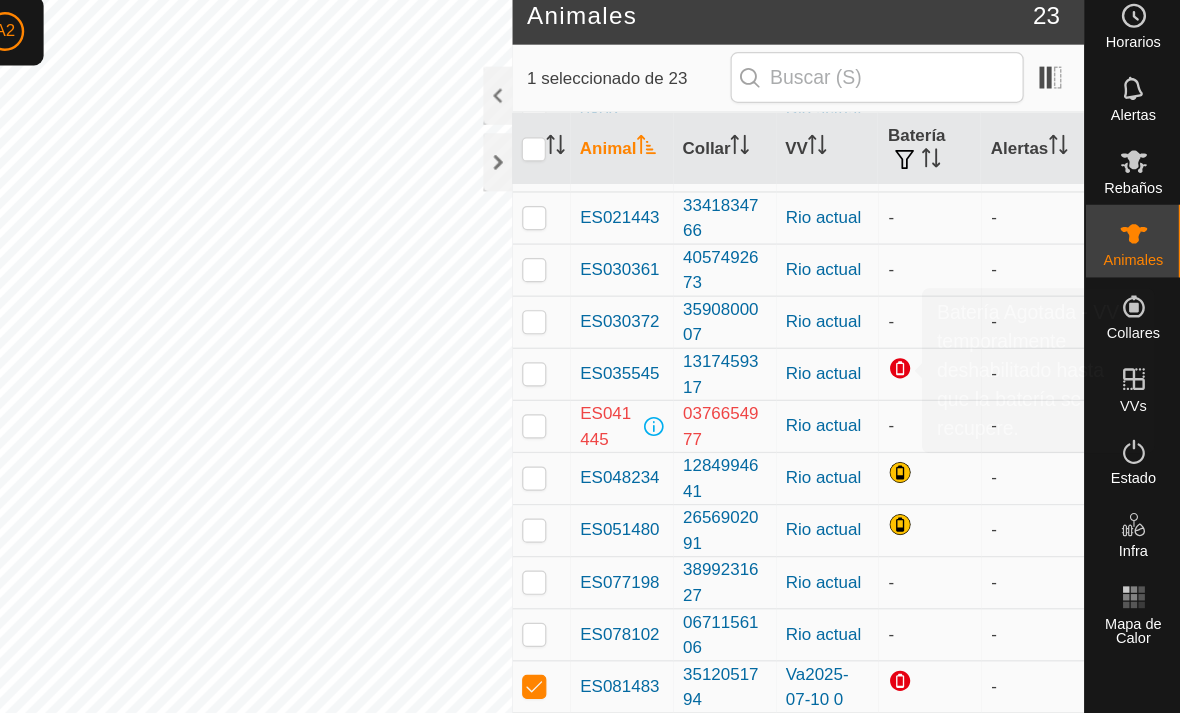click at bounding box center [950, 317] 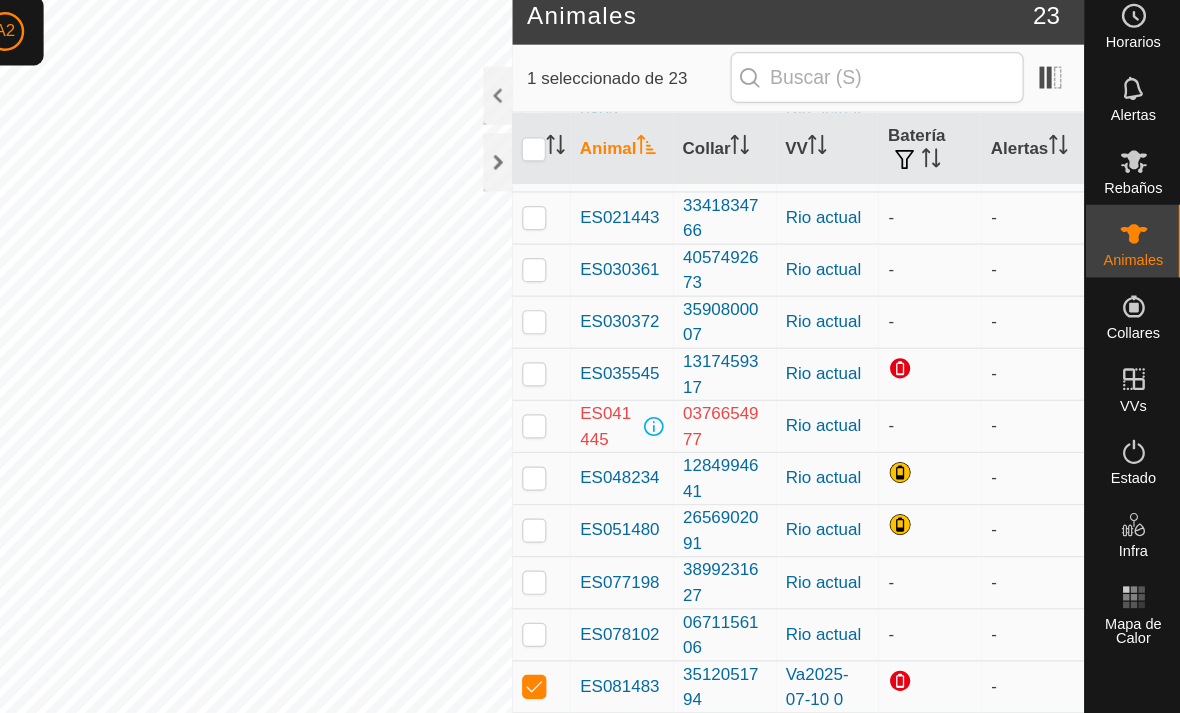 click at bounding box center (950, 403) 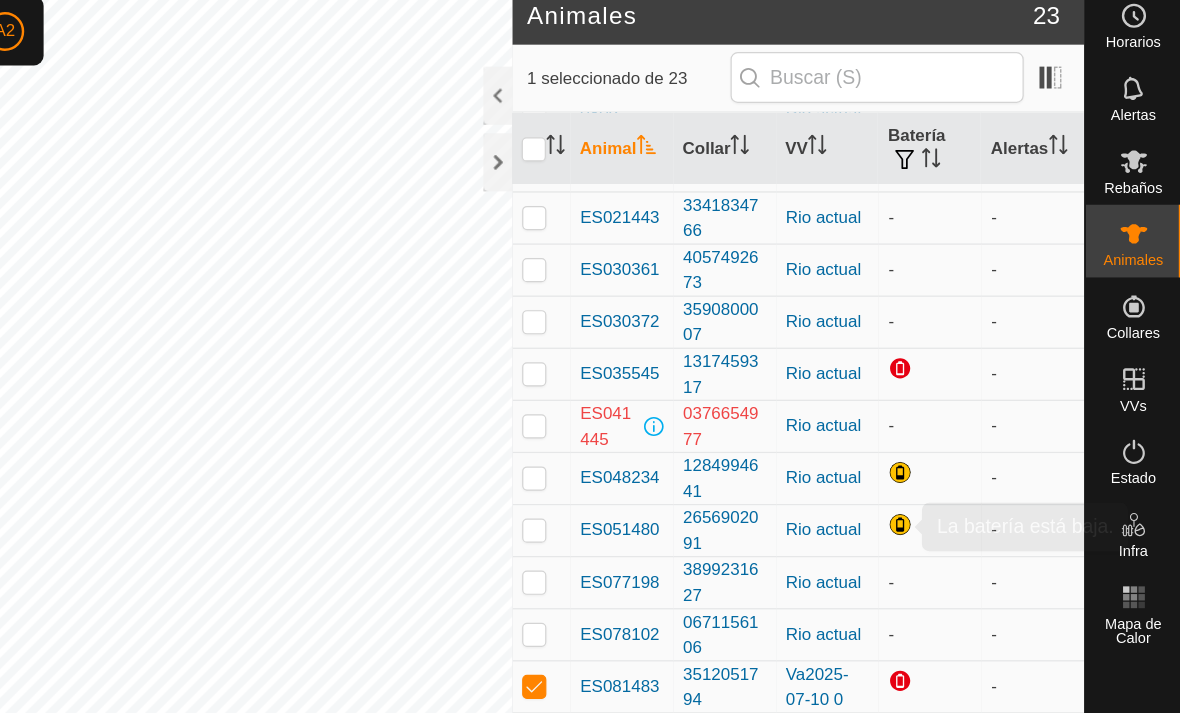 click at bounding box center (950, 446) 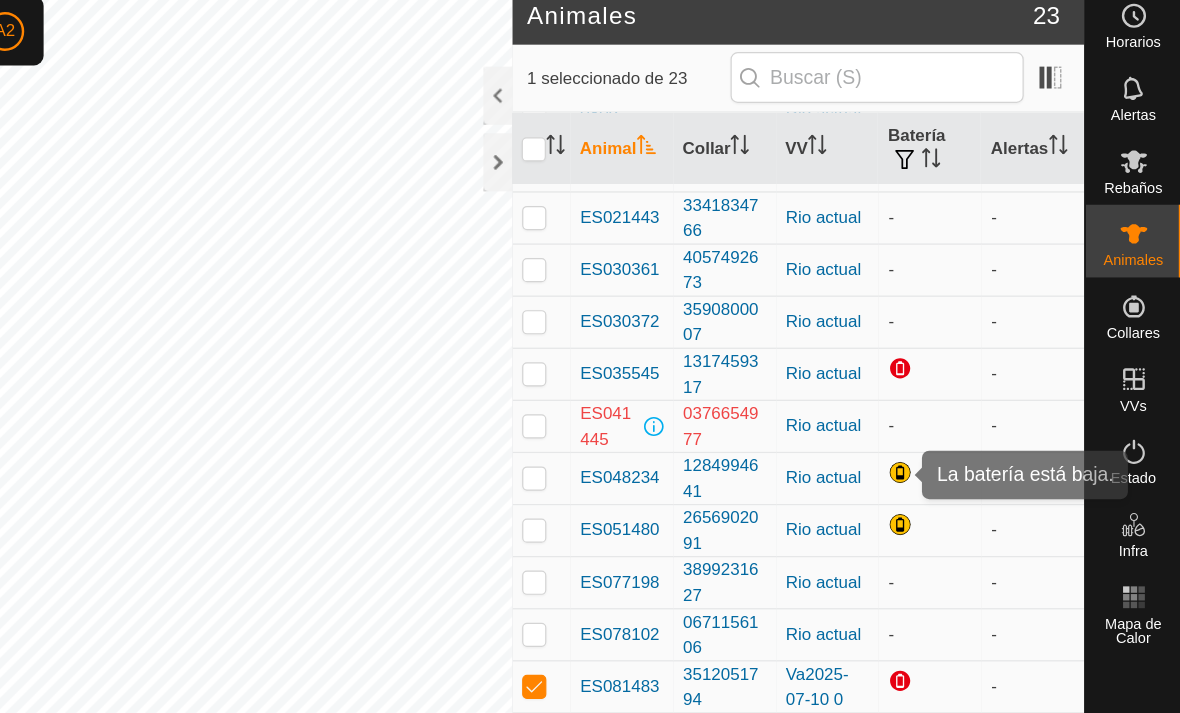 click at bounding box center [950, 403] 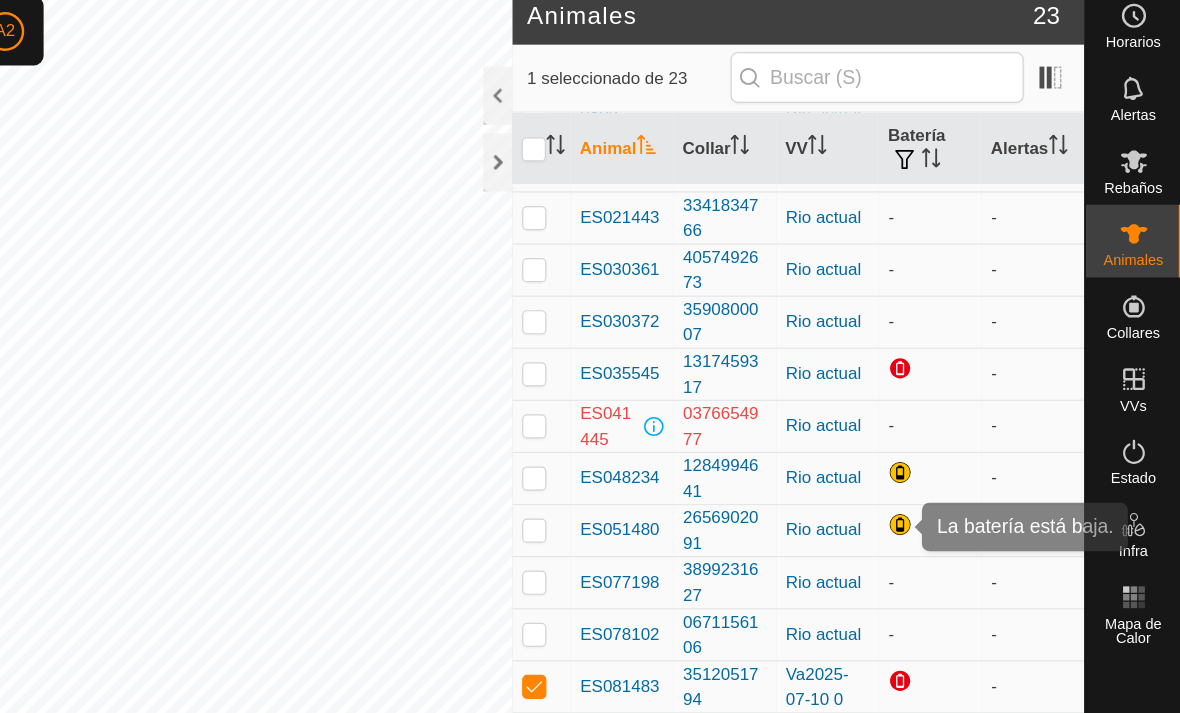 click at bounding box center (950, 446) 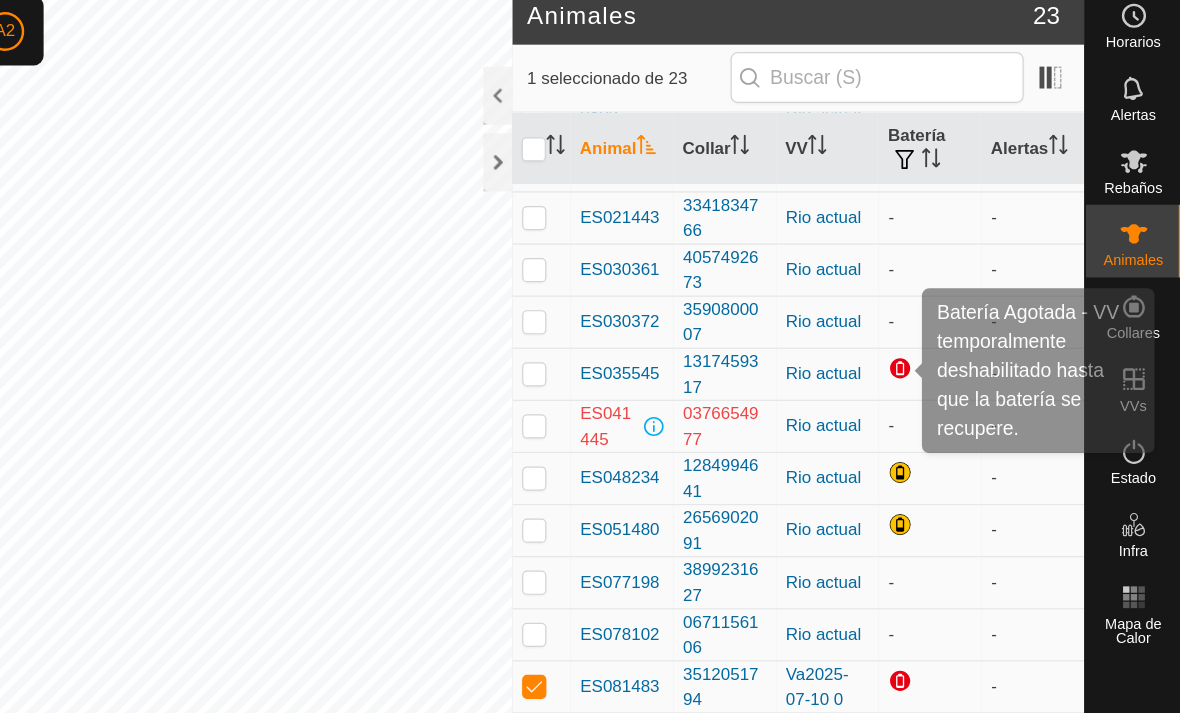 click at bounding box center (950, 317) 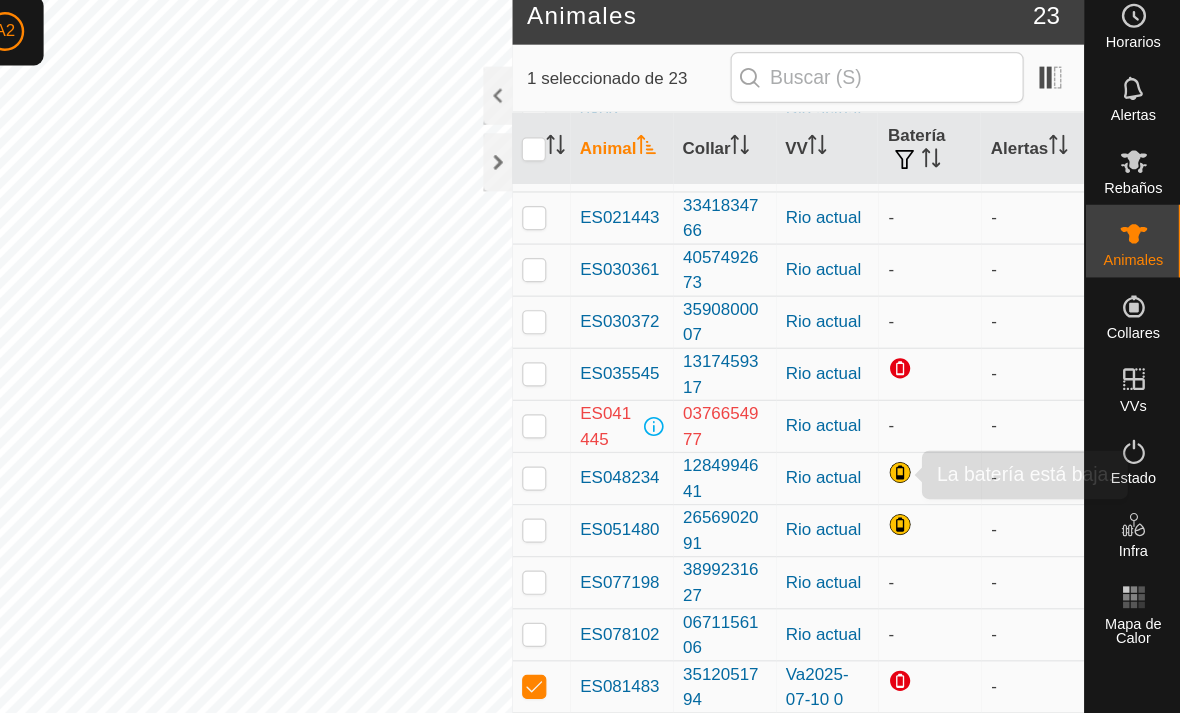 click at bounding box center (950, 403) 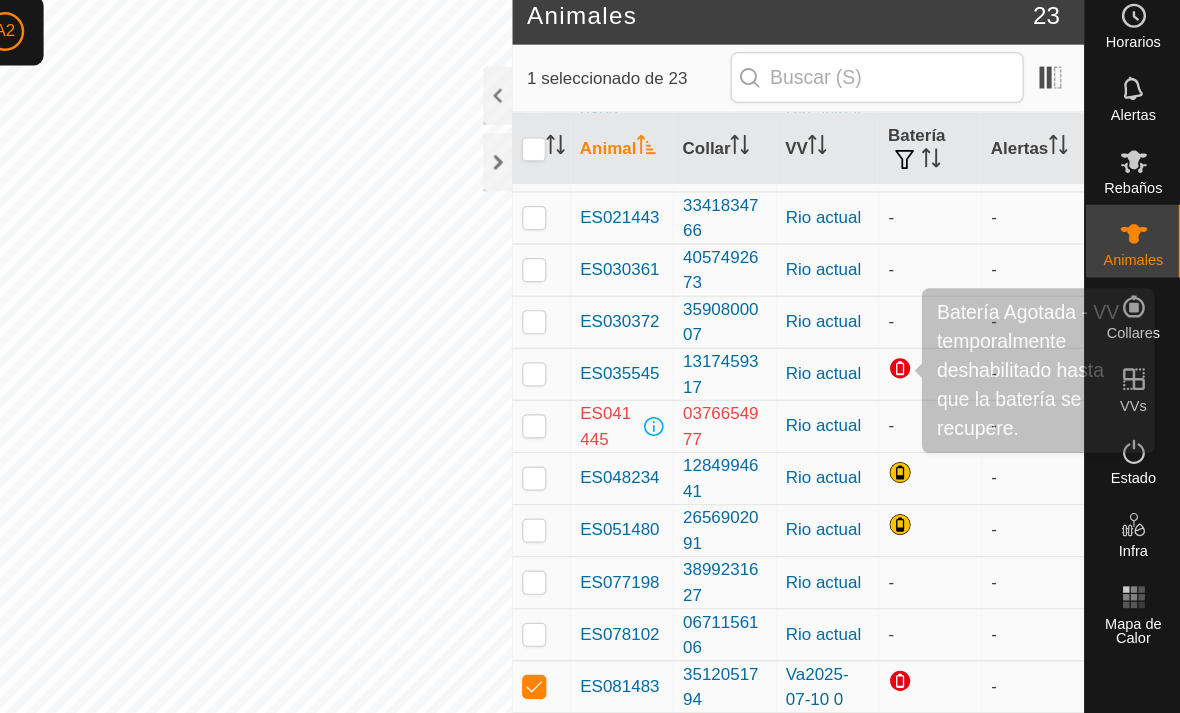 click at bounding box center [950, 317] 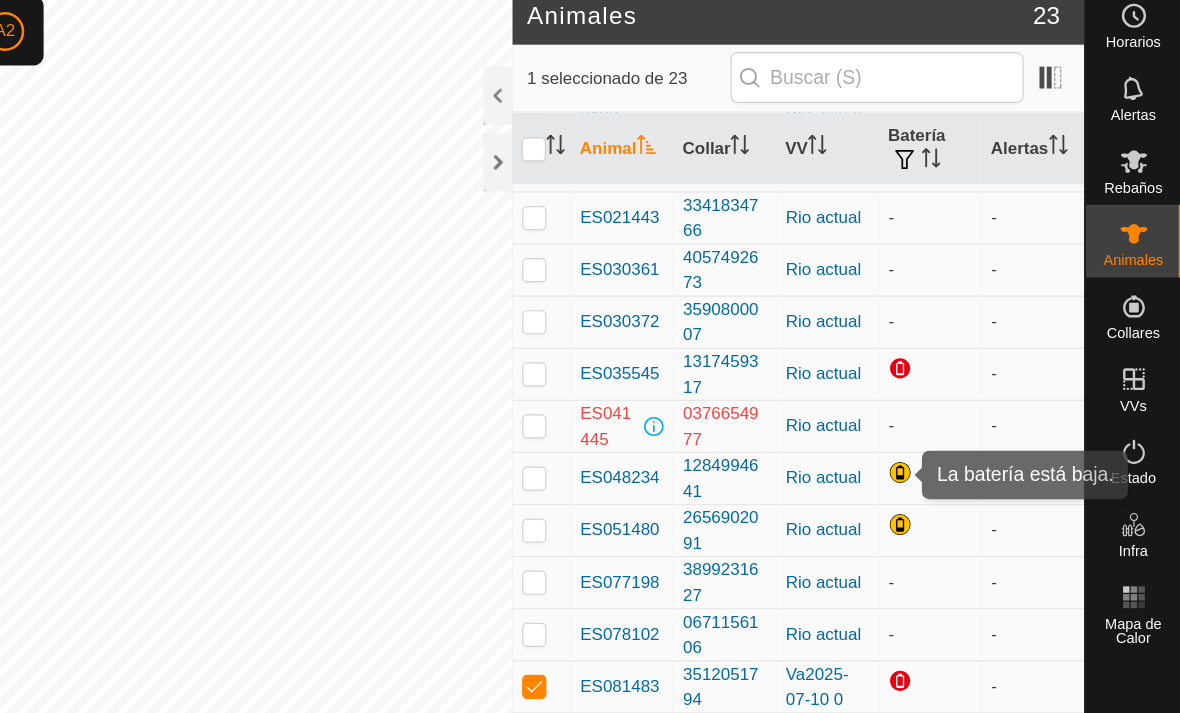 click at bounding box center (950, 403) 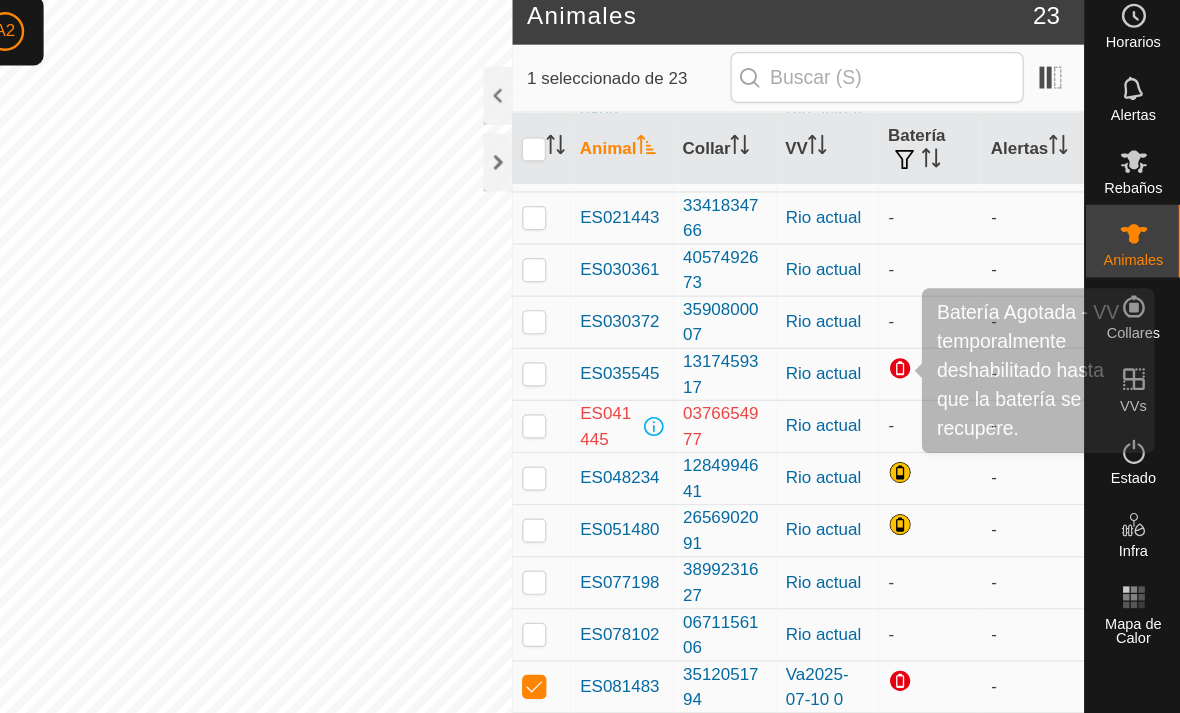 click at bounding box center (950, 317) 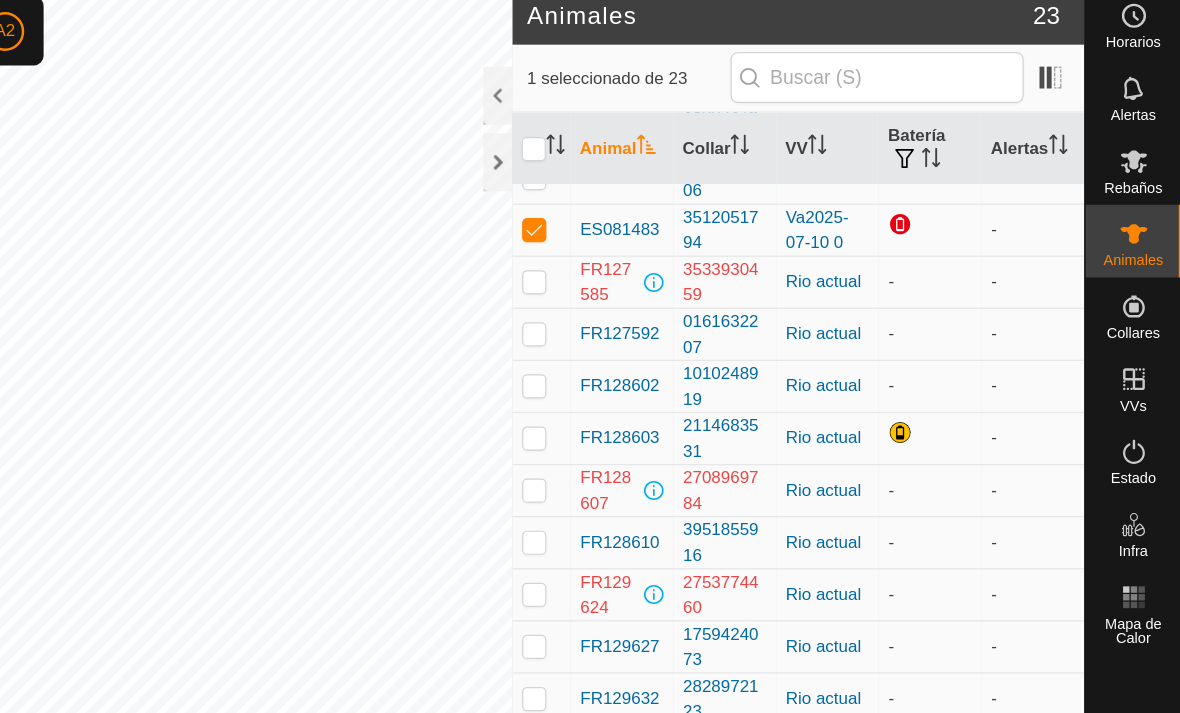 scroll, scrollTop: 500, scrollLeft: 0, axis: vertical 